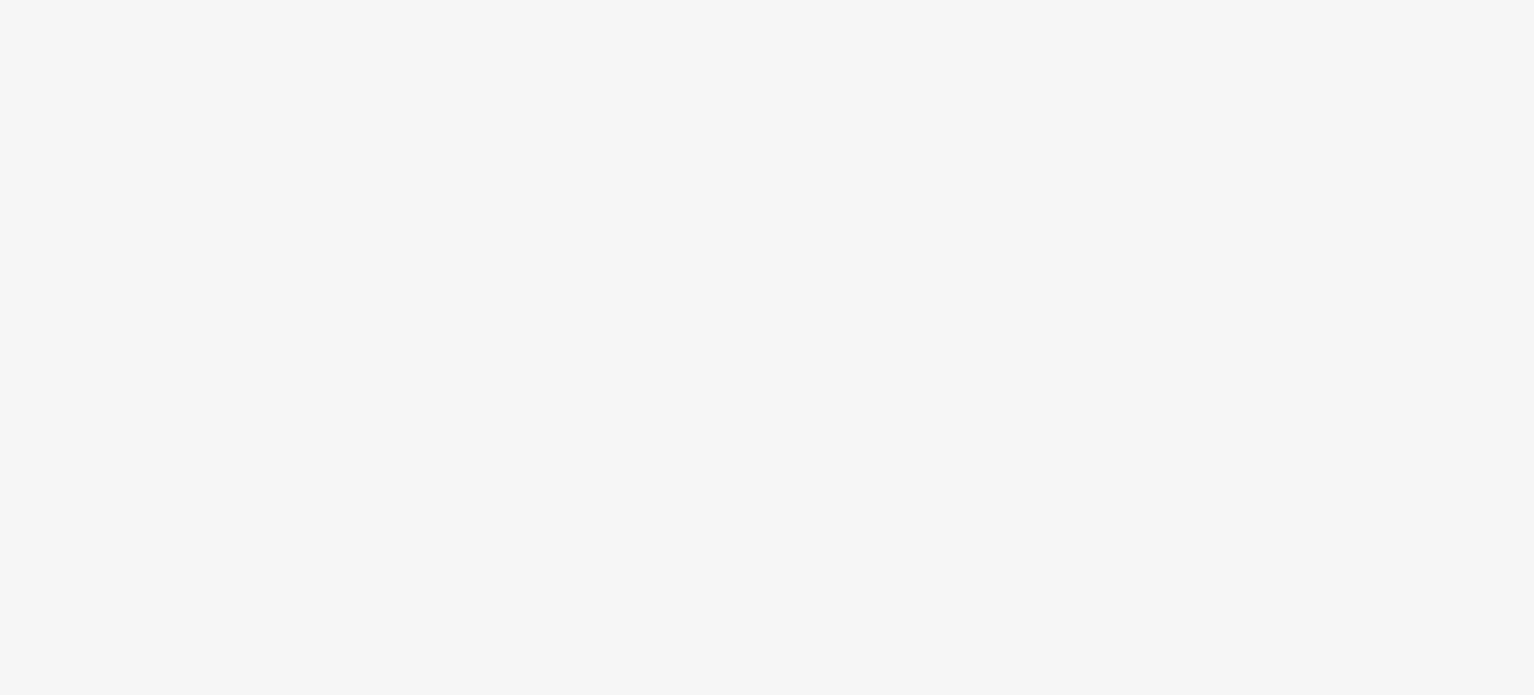 scroll, scrollTop: 0, scrollLeft: 0, axis: both 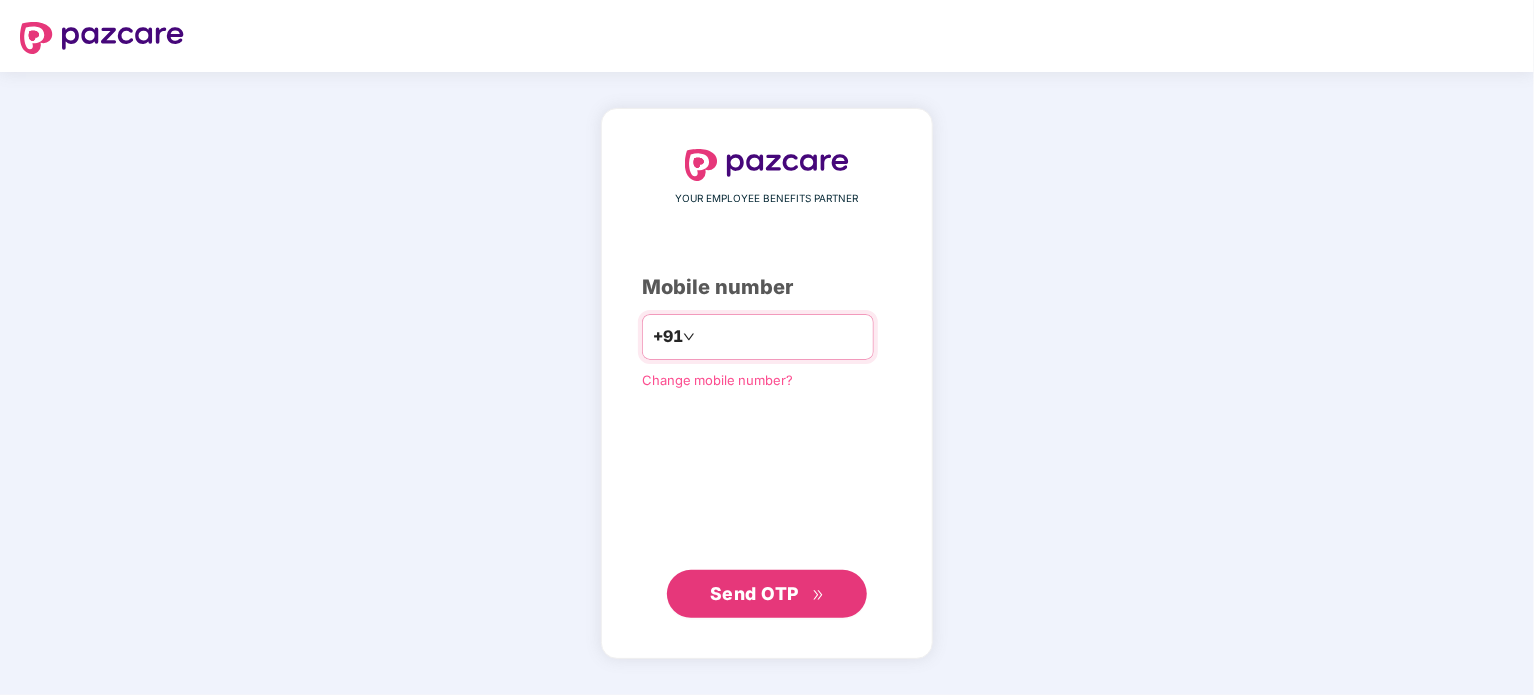 type on "**********" 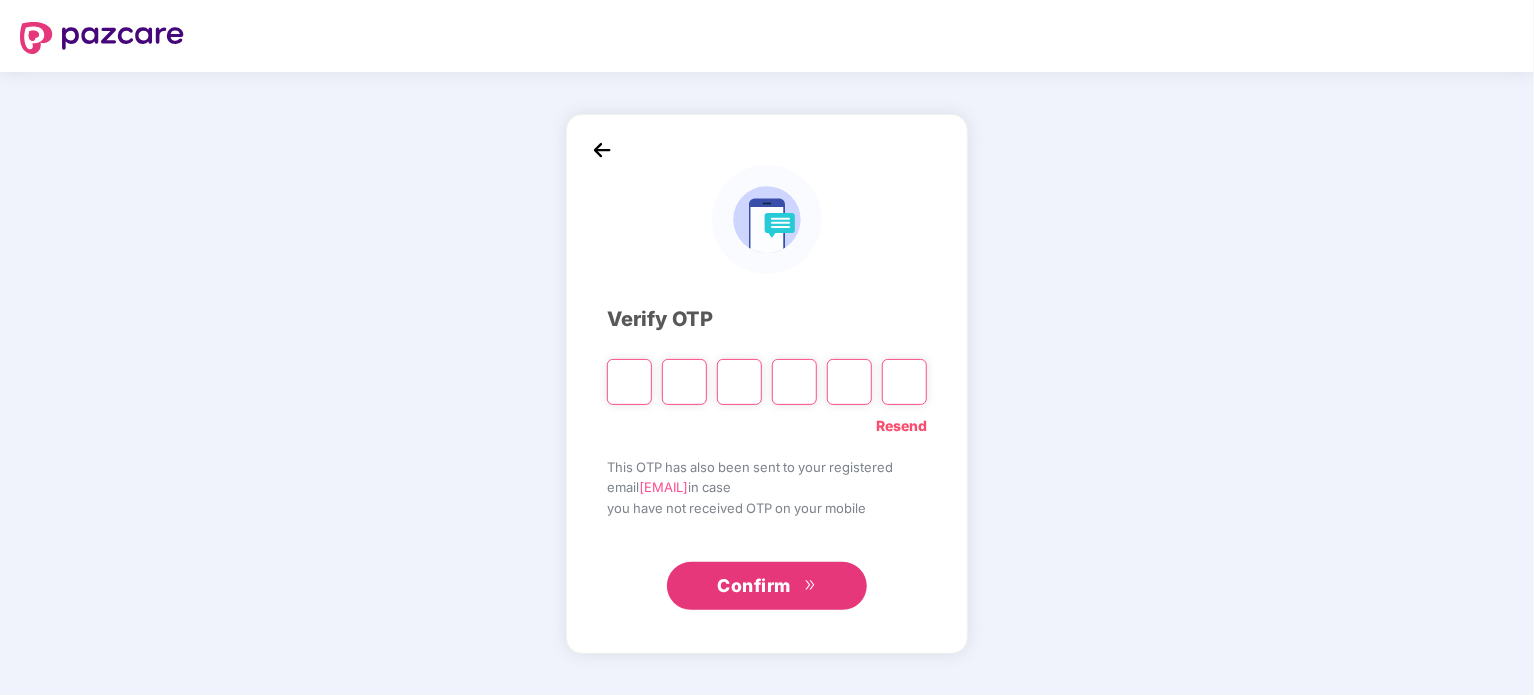 type on "*" 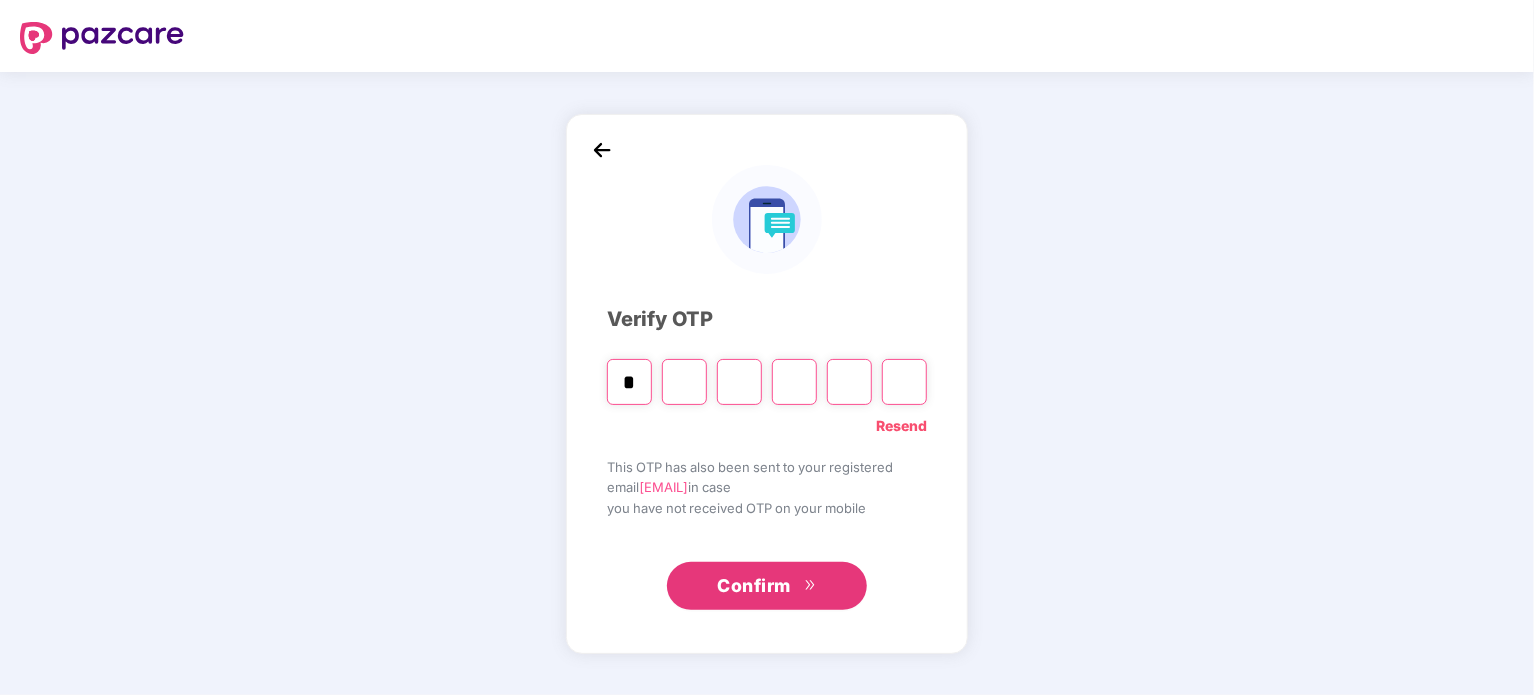 type on "*" 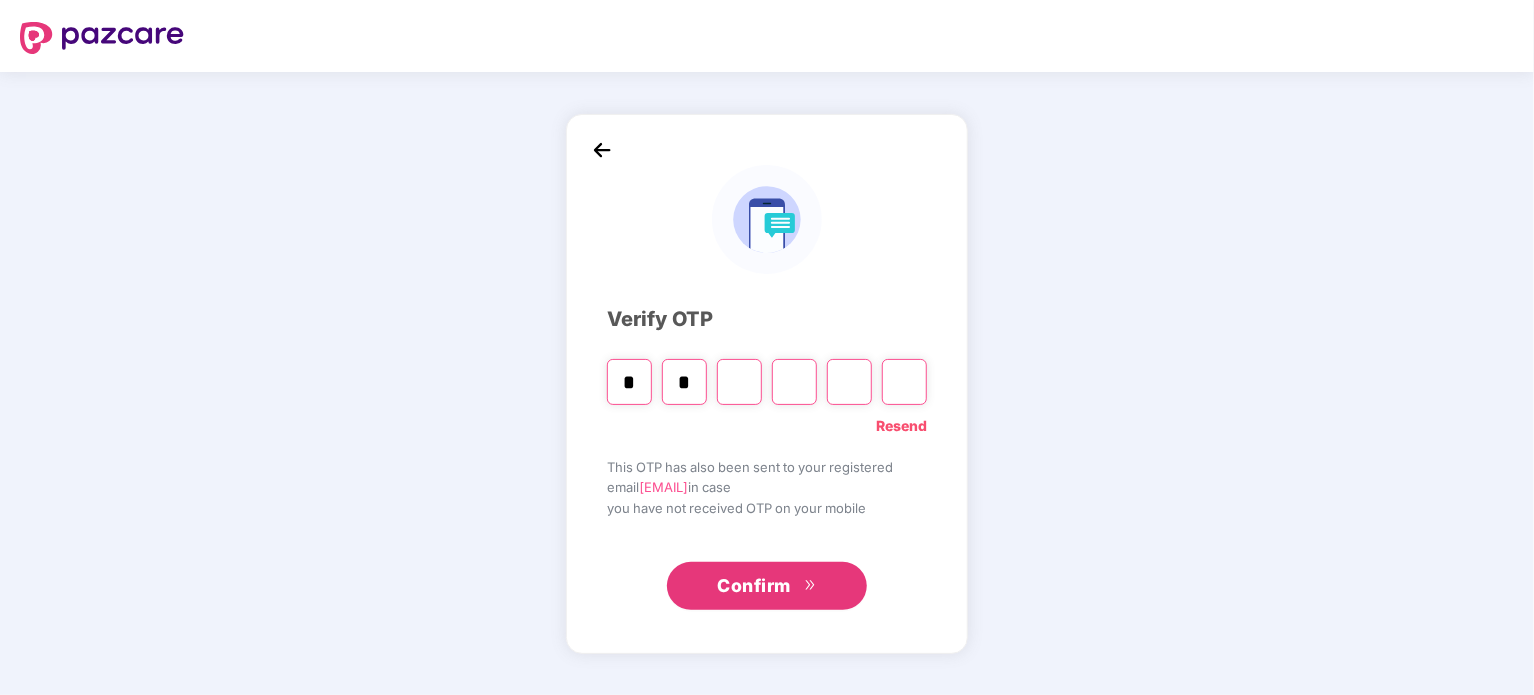 type on "*" 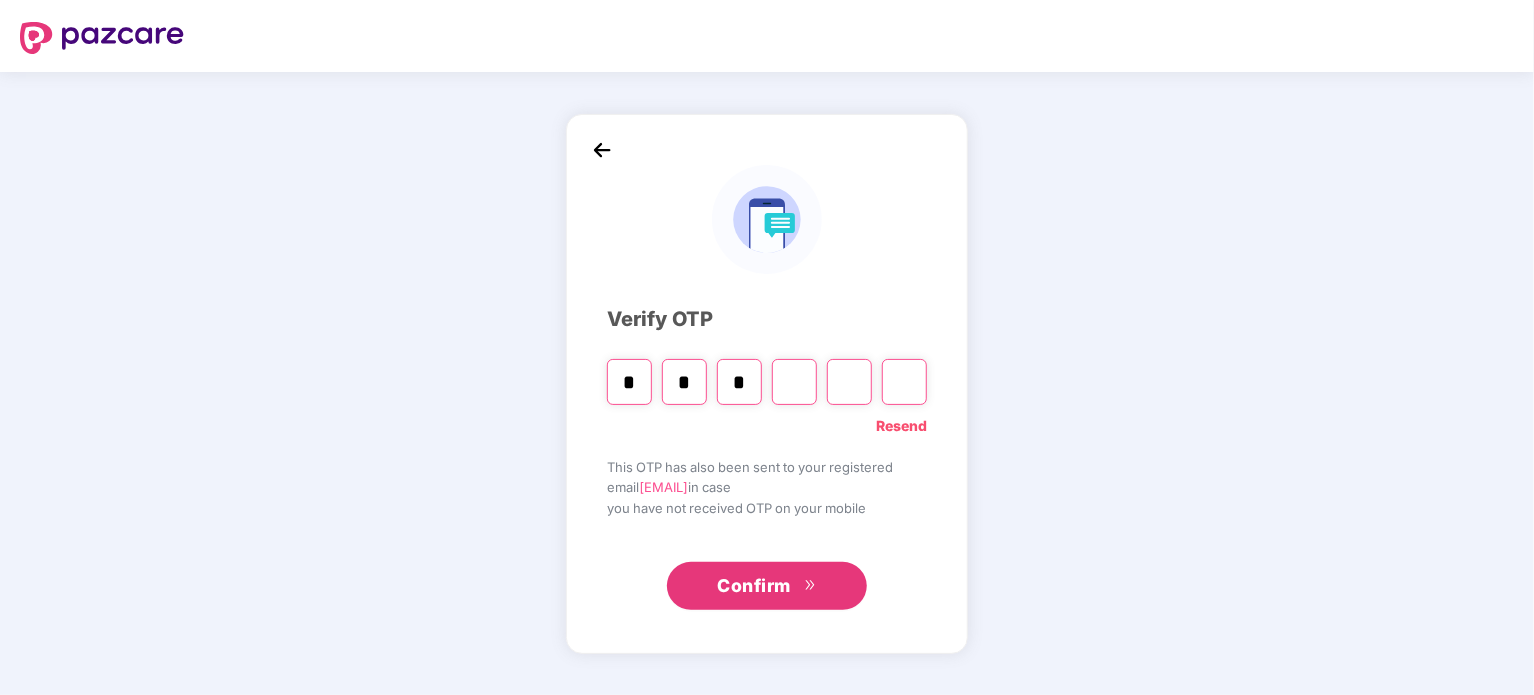 type on "*" 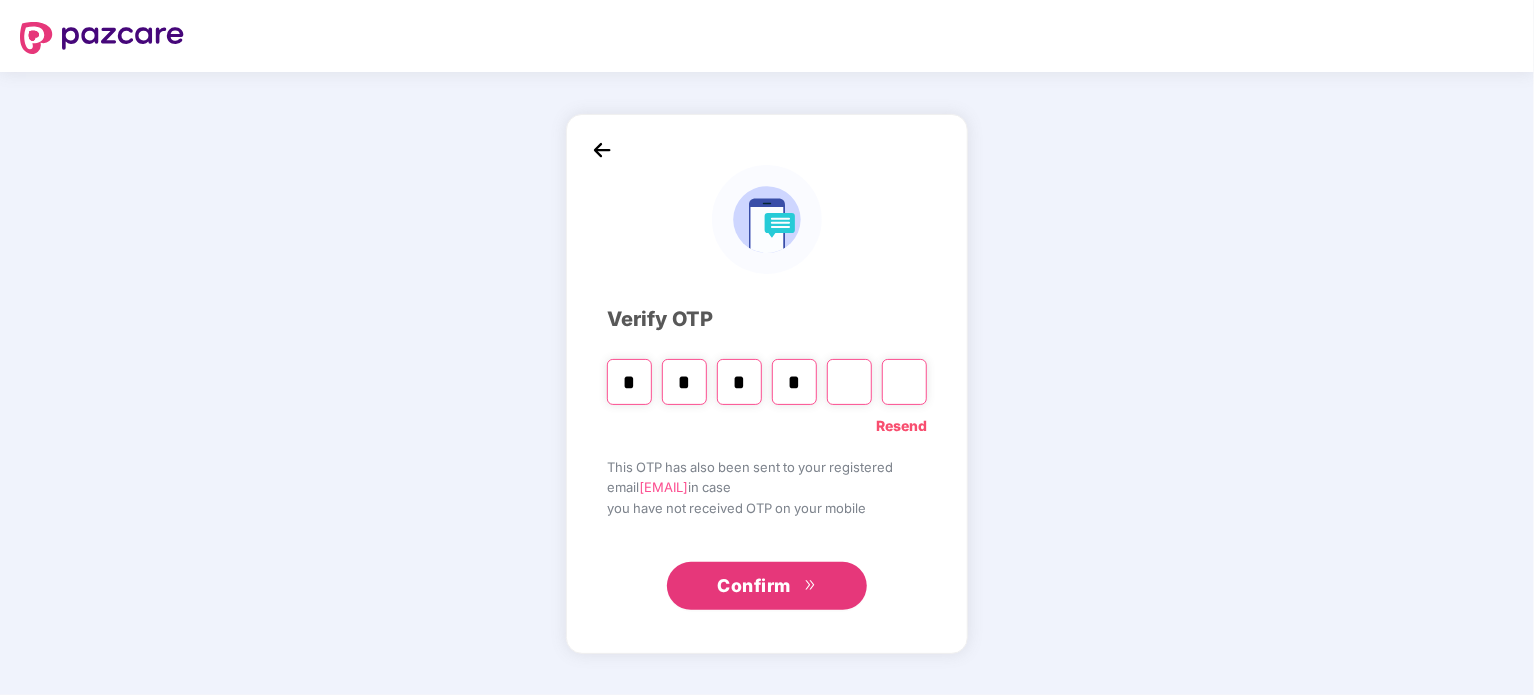 type on "*" 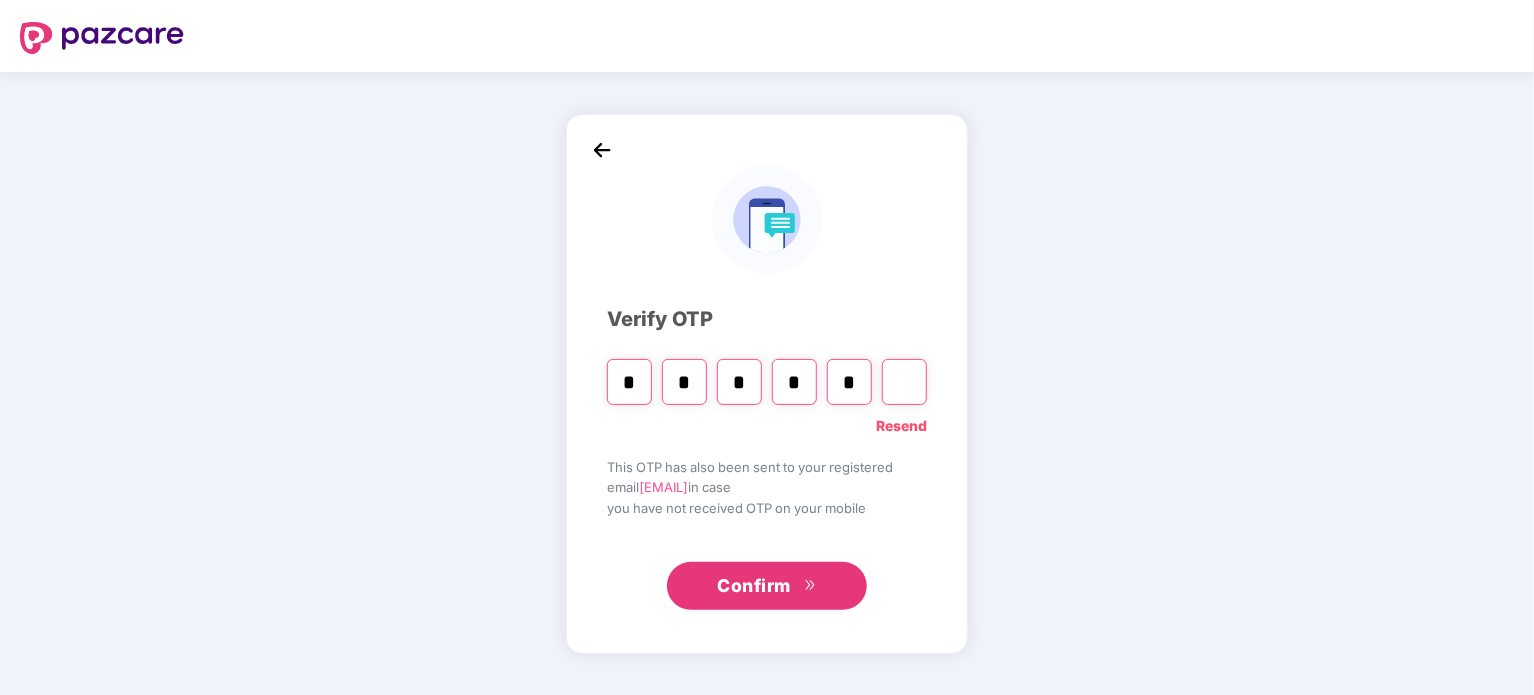 type on "*" 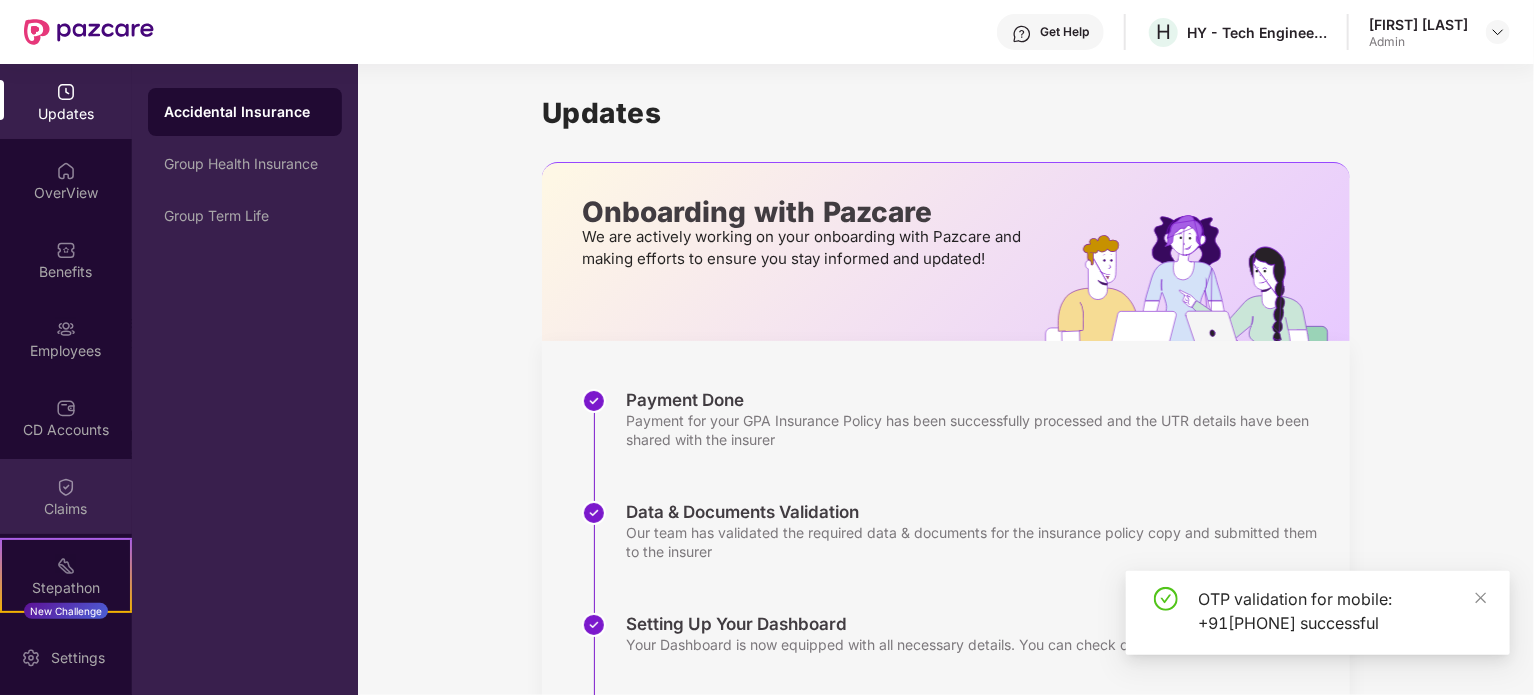 click at bounding box center (66, 487) 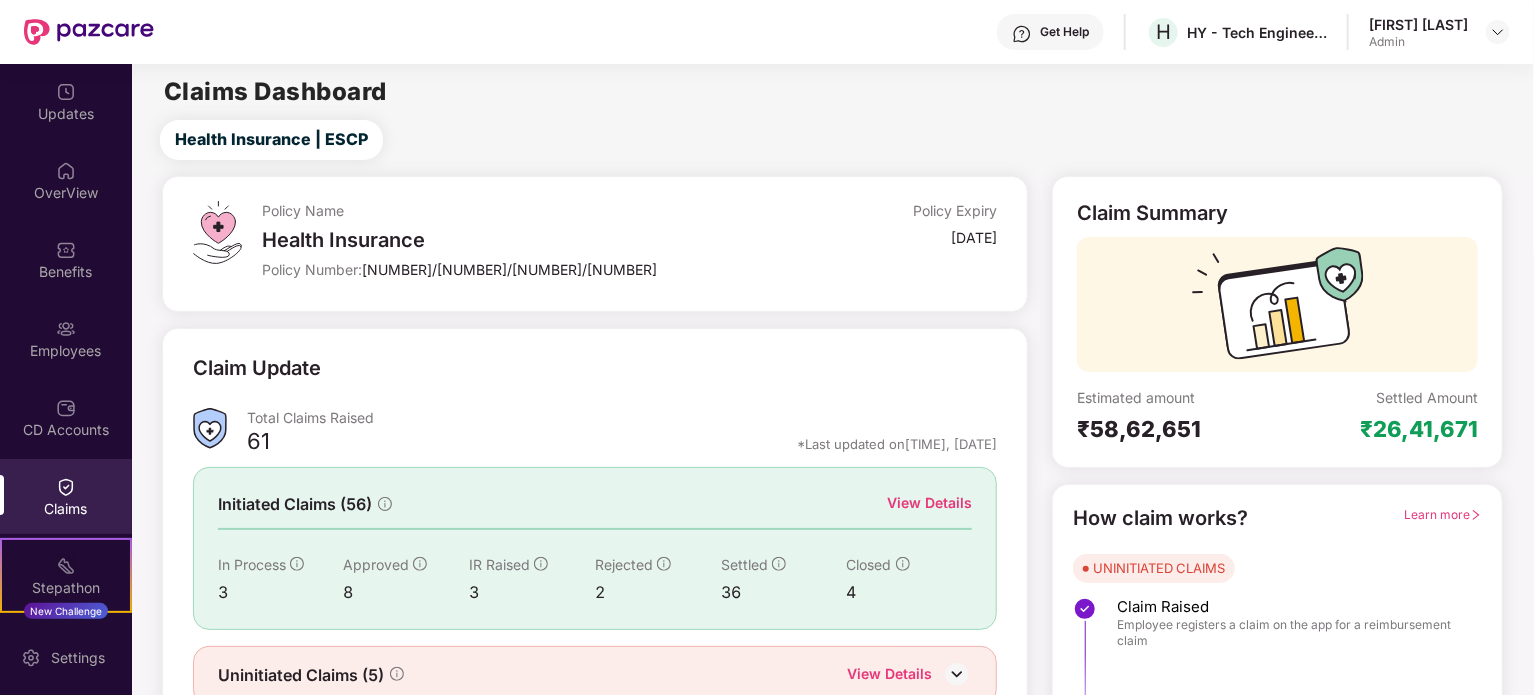 click on "View Details" at bounding box center (929, 503) 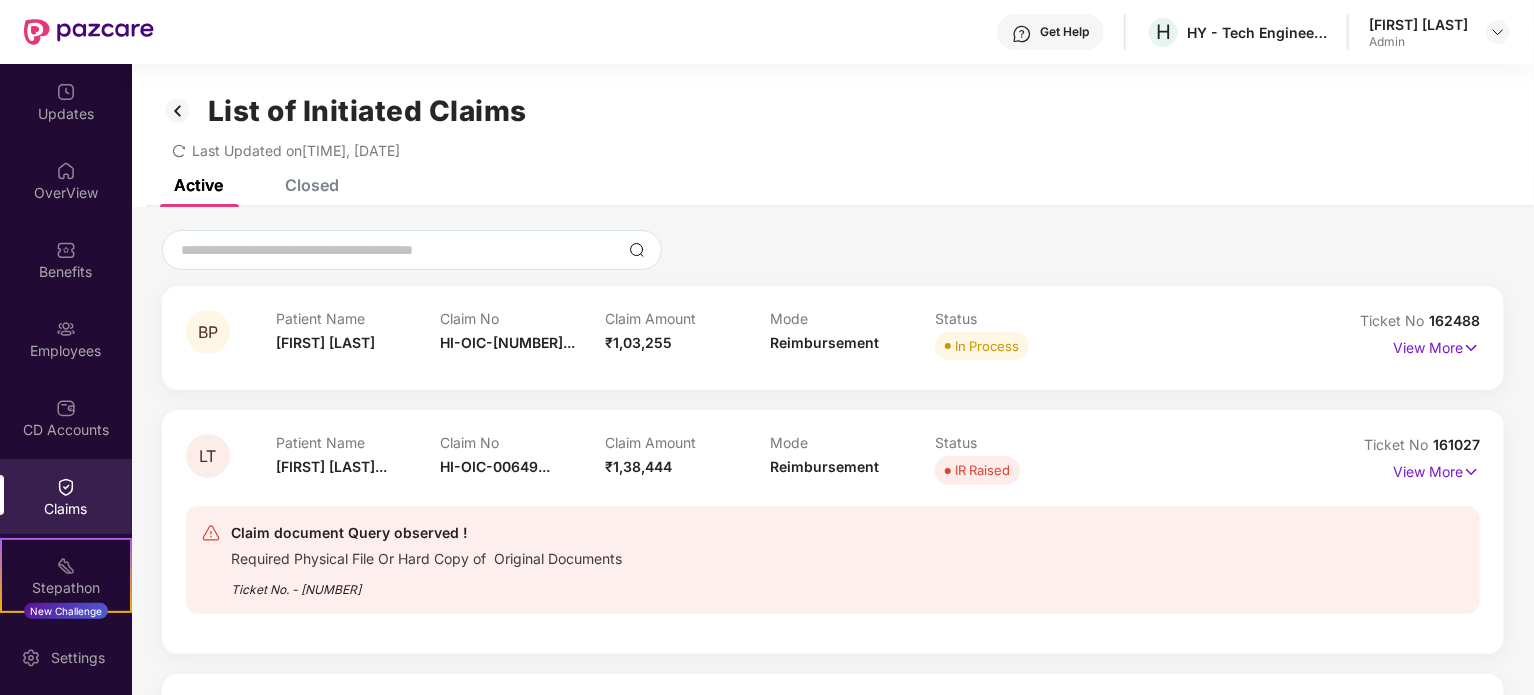 click on "Closed" at bounding box center [312, 185] 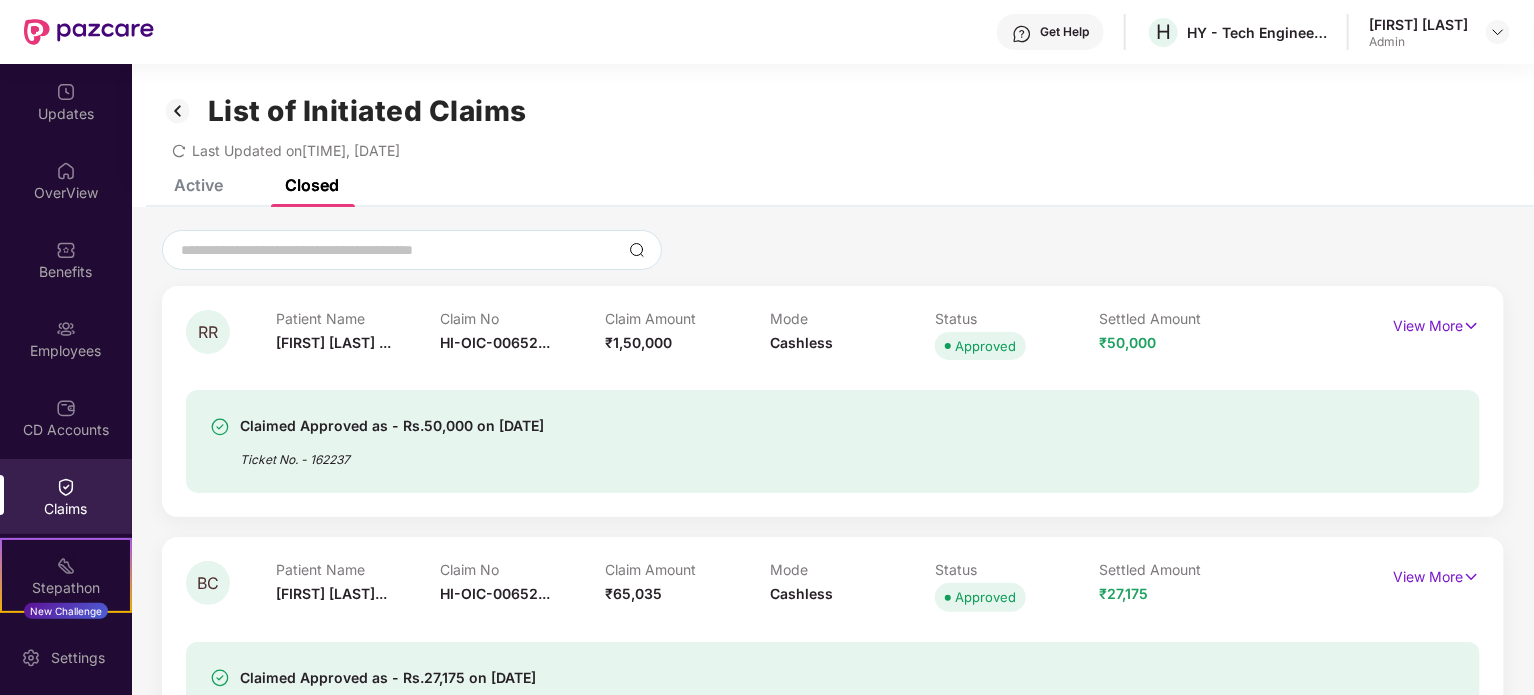 click on "Active" at bounding box center [198, 185] 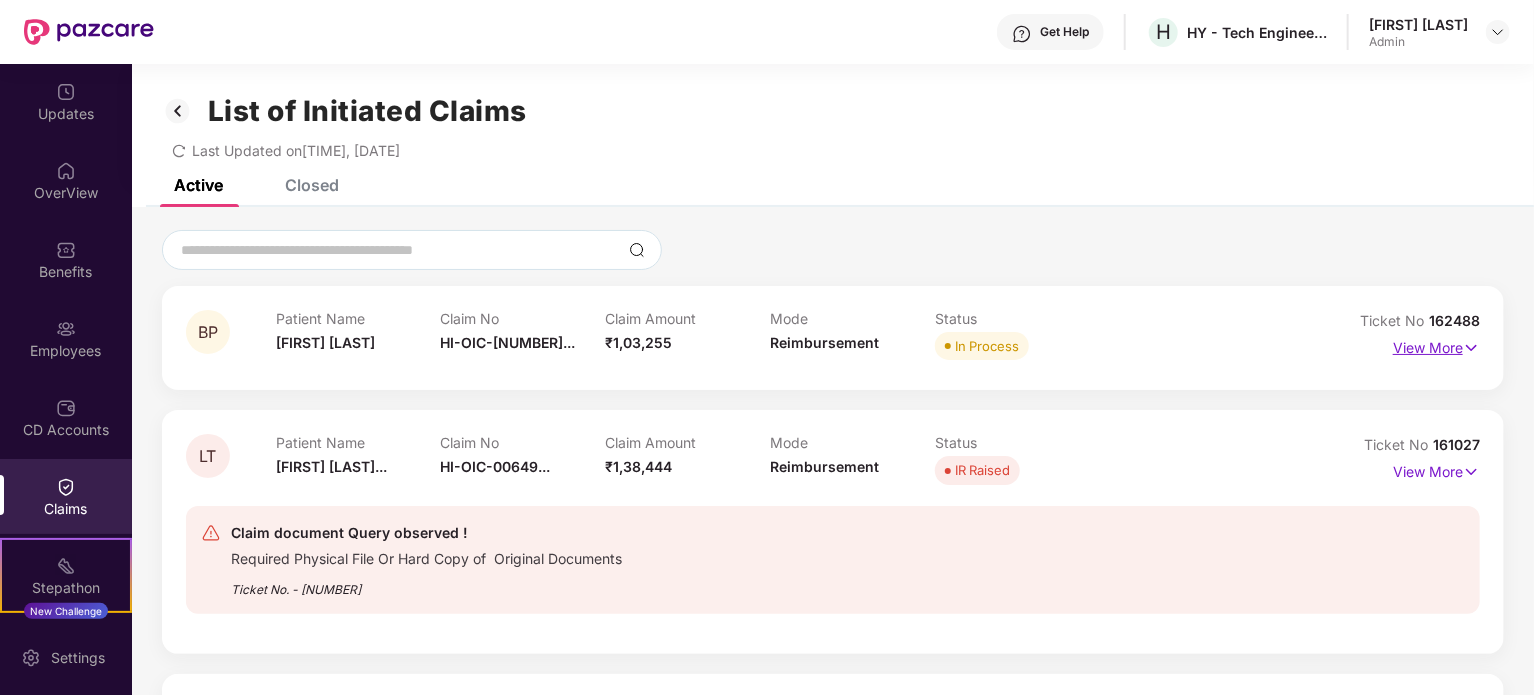 click on "View More" at bounding box center [1436, 345] 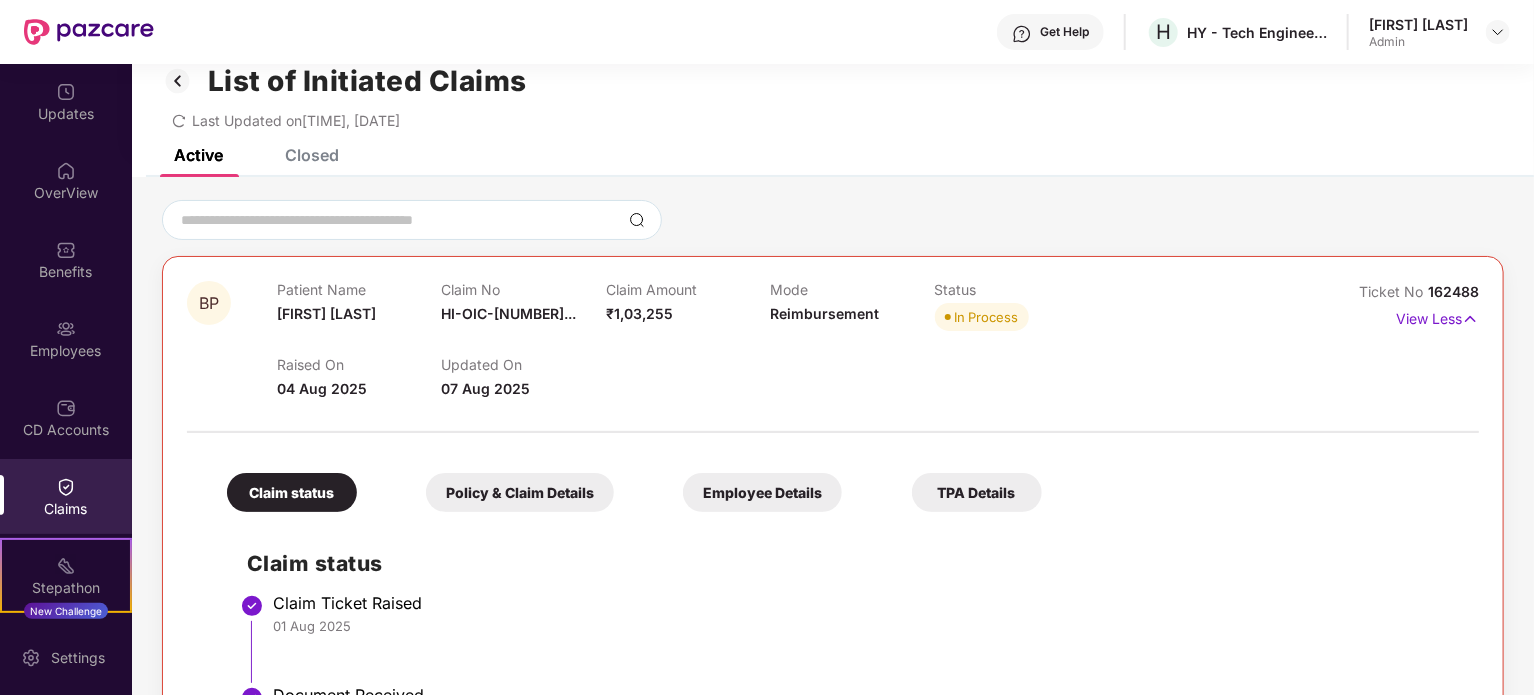 scroll, scrollTop: 0, scrollLeft: 0, axis: both 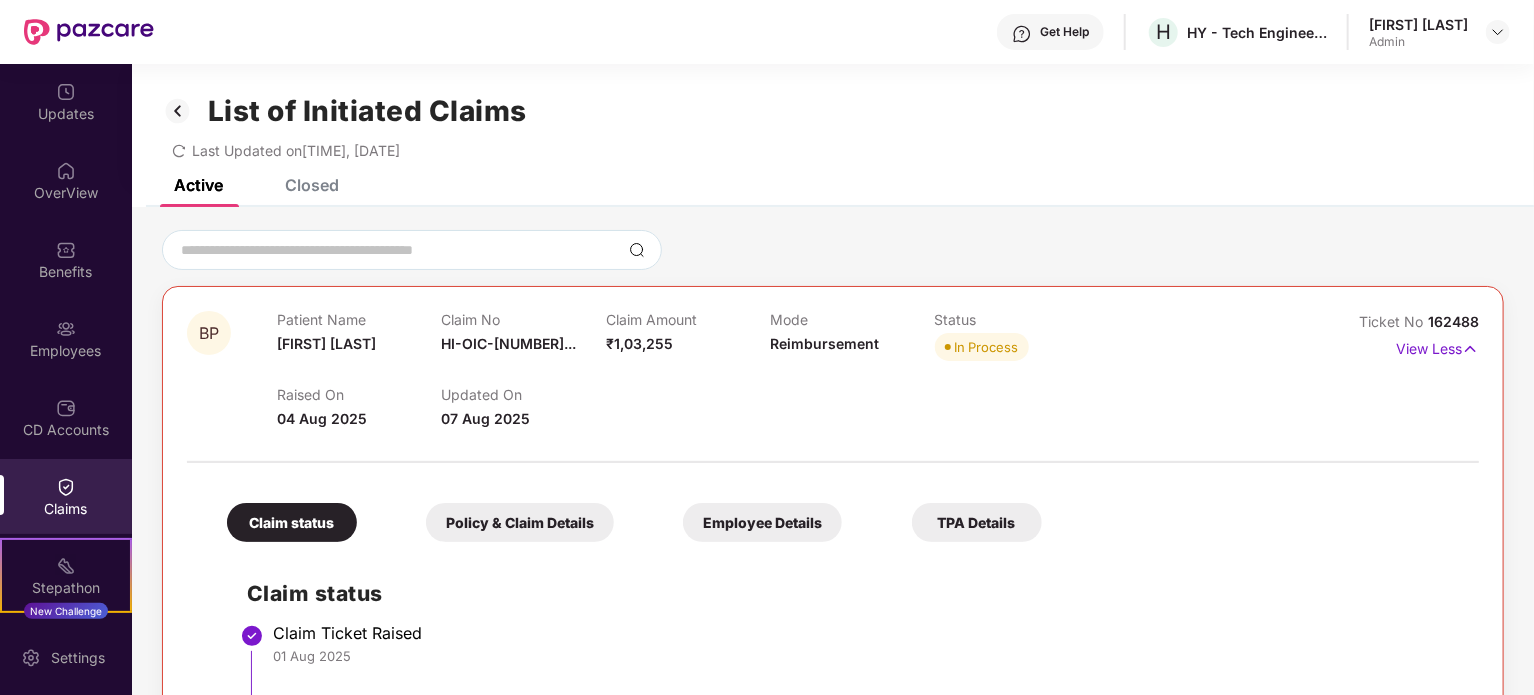 click 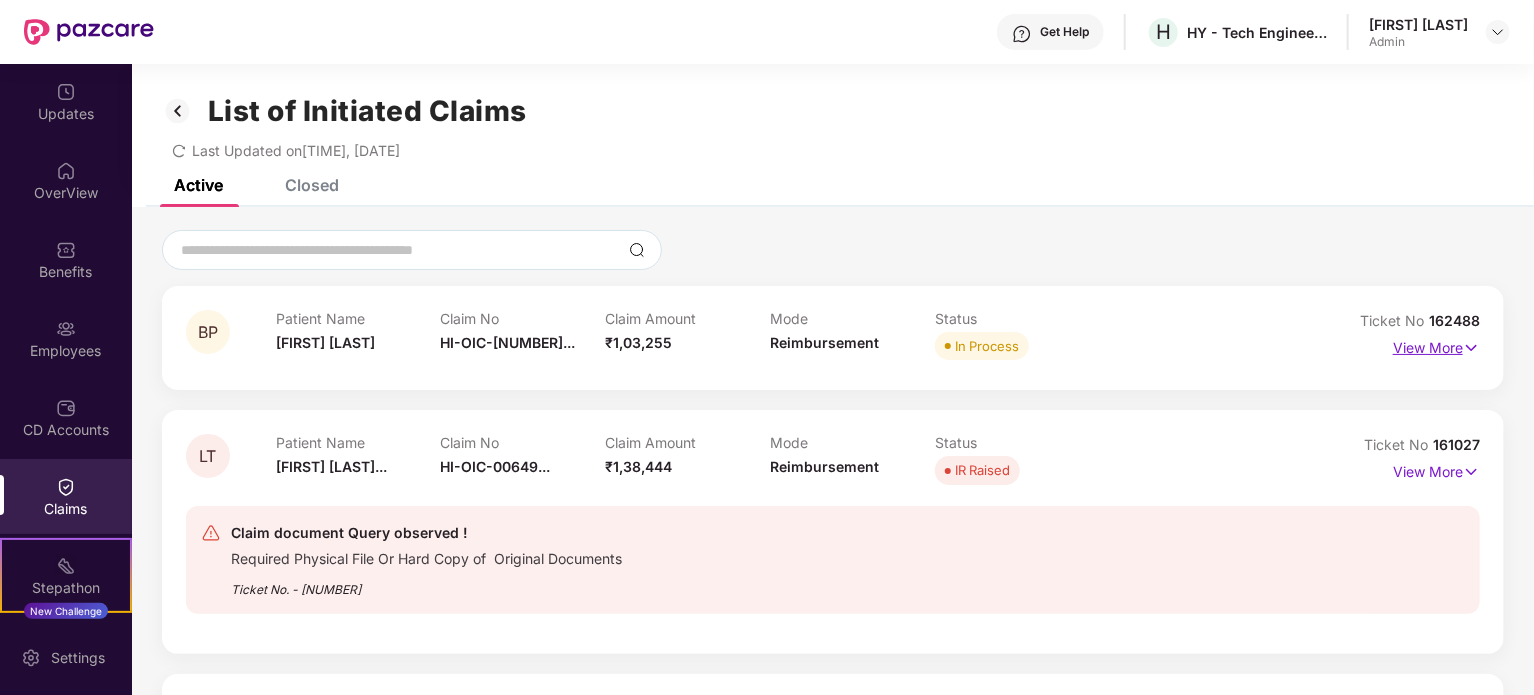 click on "View More" at bounding box center [1436, 345] 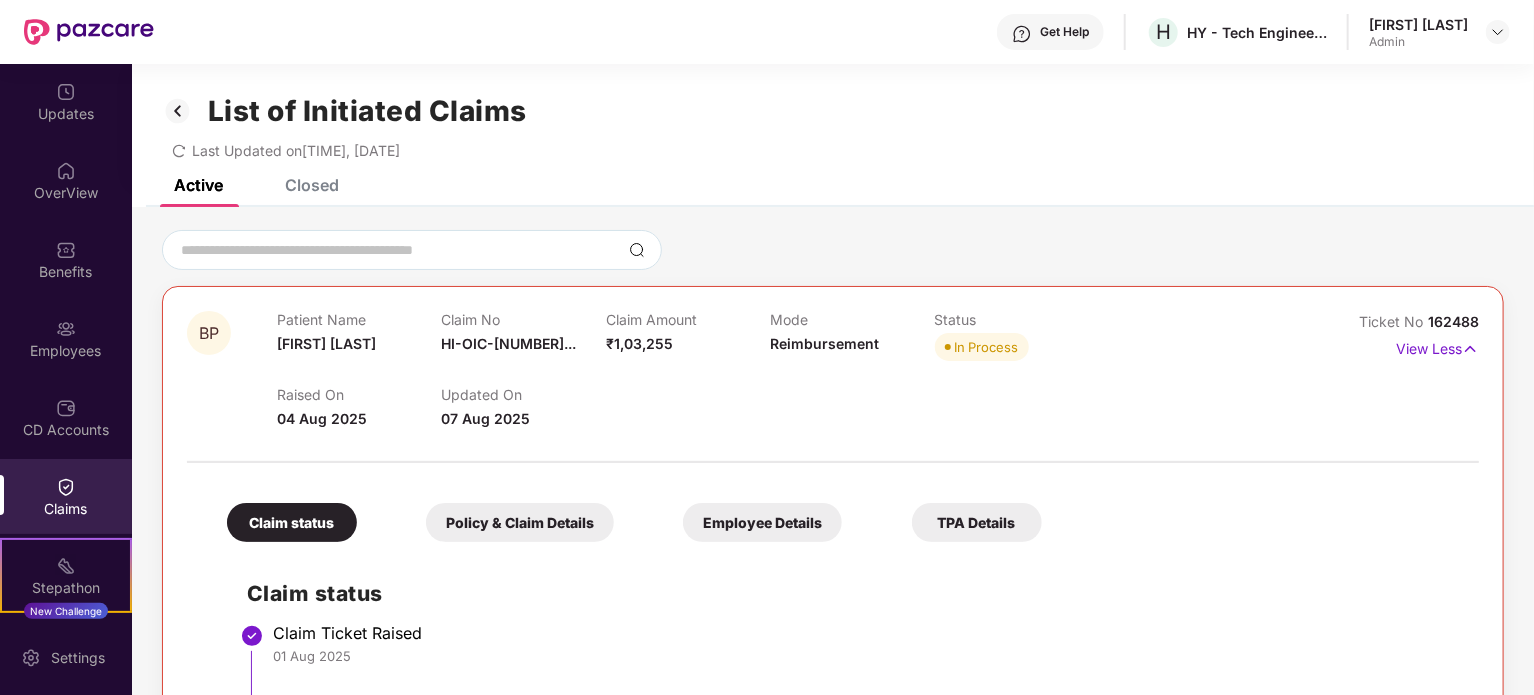 click on "Closed" at bounding box center [312, 185] 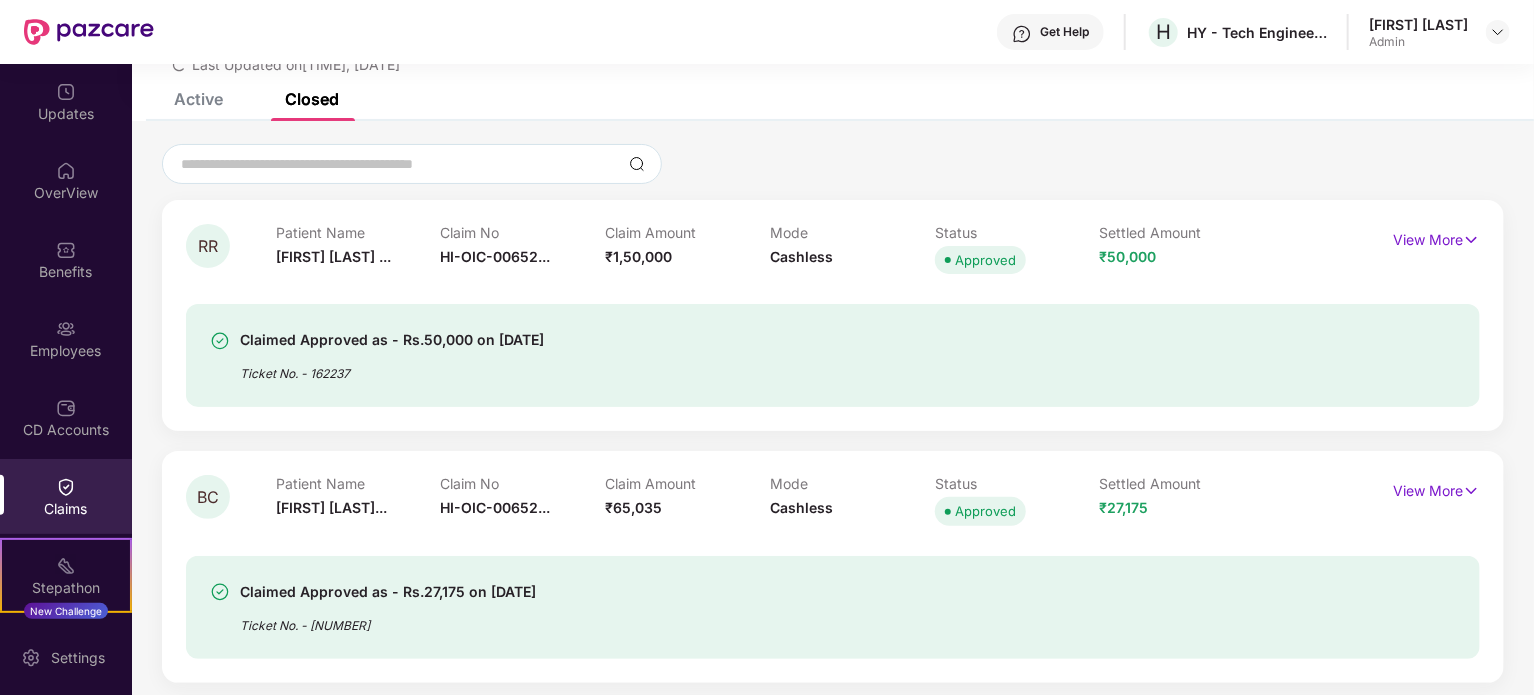 scroll, scrollTop: 0, scrollLeft: 0, axis: both 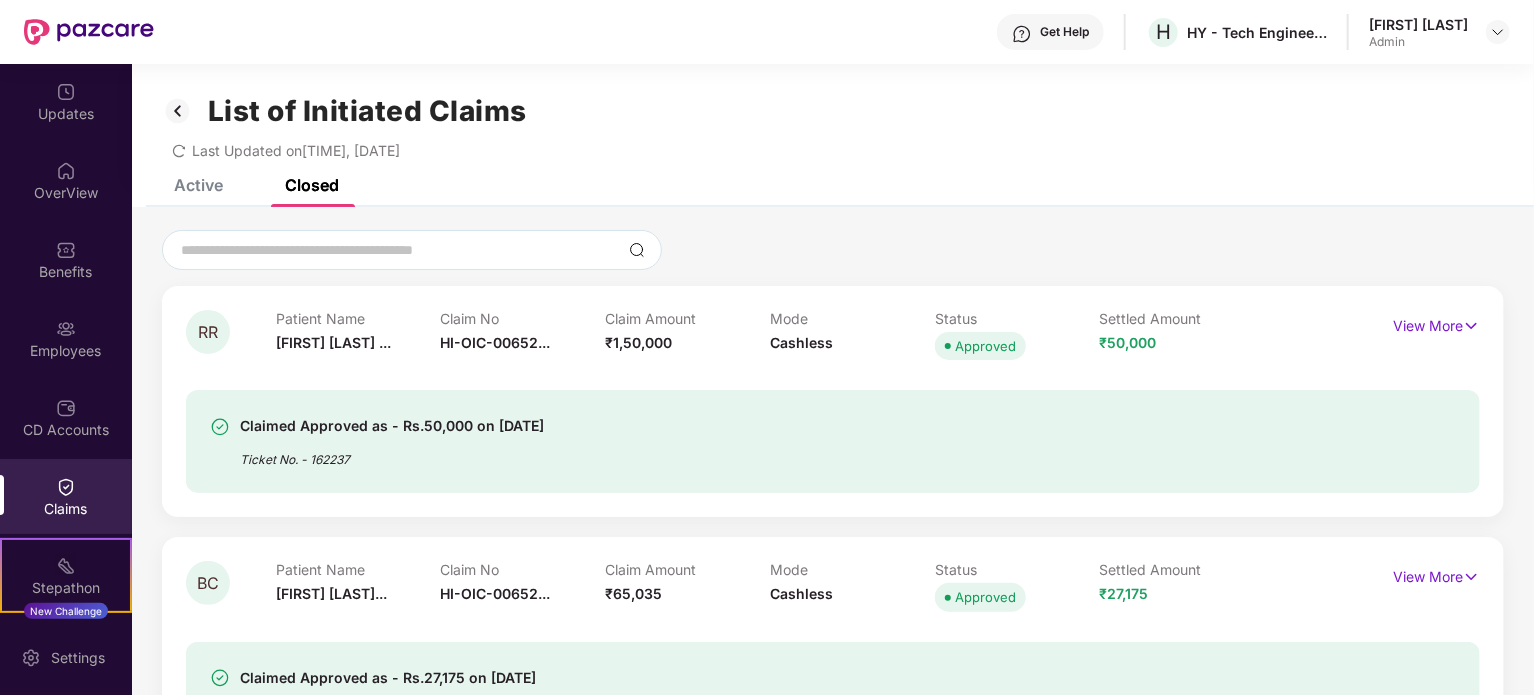 click on "Last Updated on  [TIME], [DATE]" at bounding box center (286, 150) 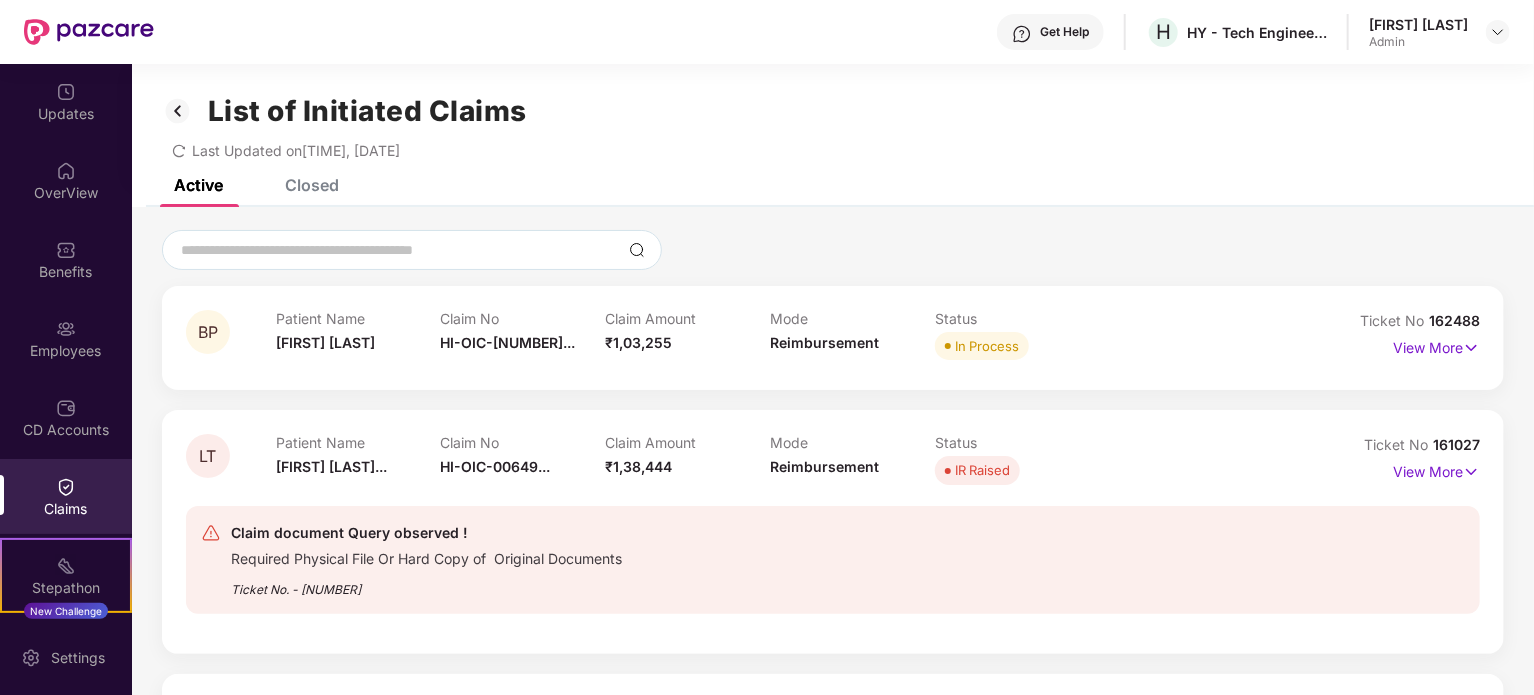 click at bounding box center [178, 111] 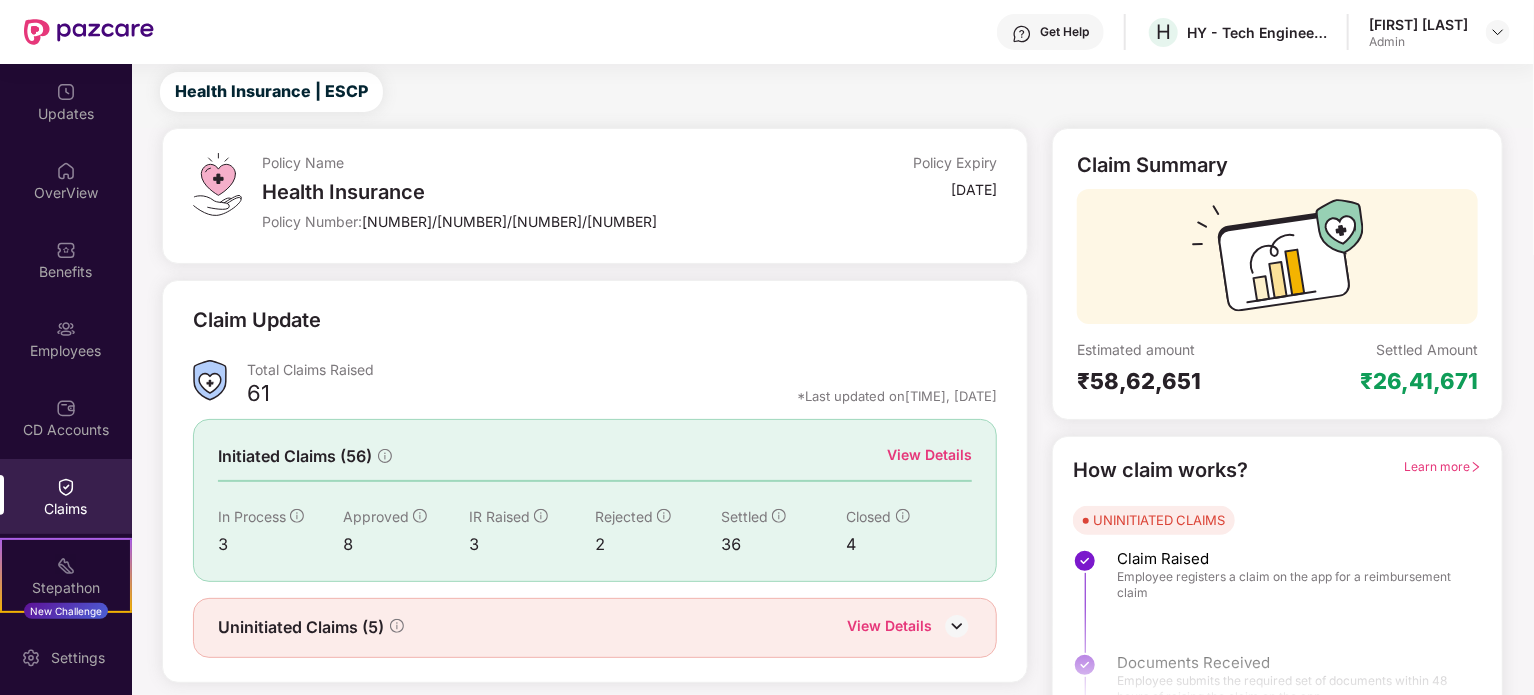 scroll, scrollTop: 87, scrollLeft: 0, axis: vertical 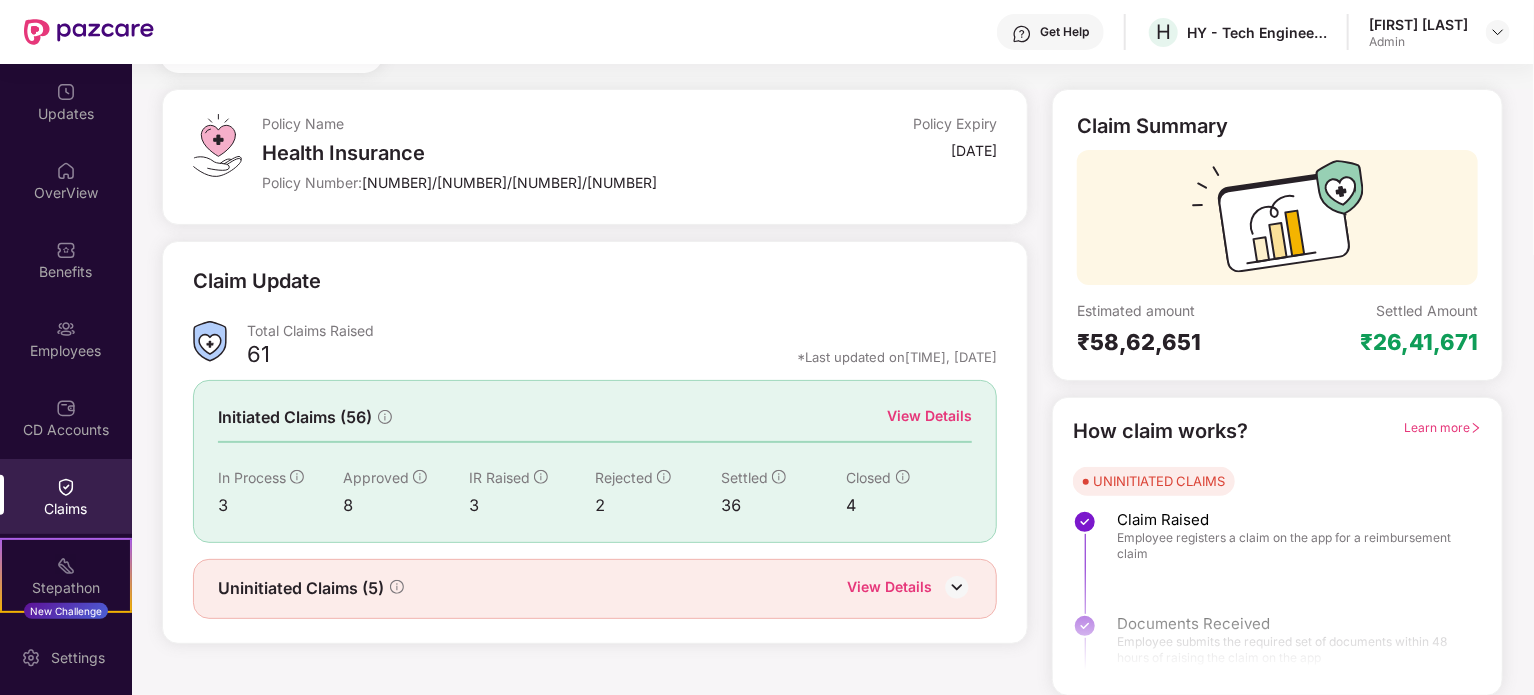 click on "View Details" at bounding box center (889, 589) 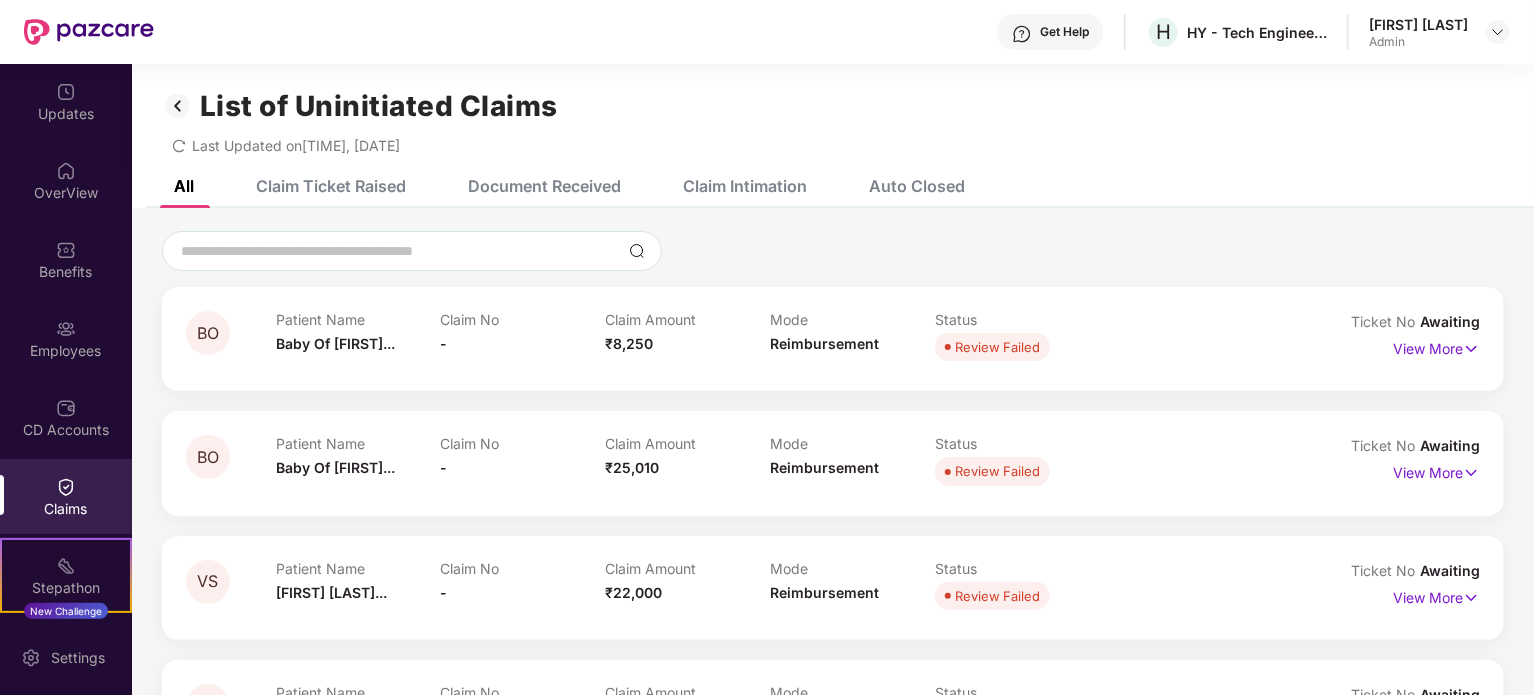 scroll, scrollTop: 0, scrollLeft: 0, axis: both 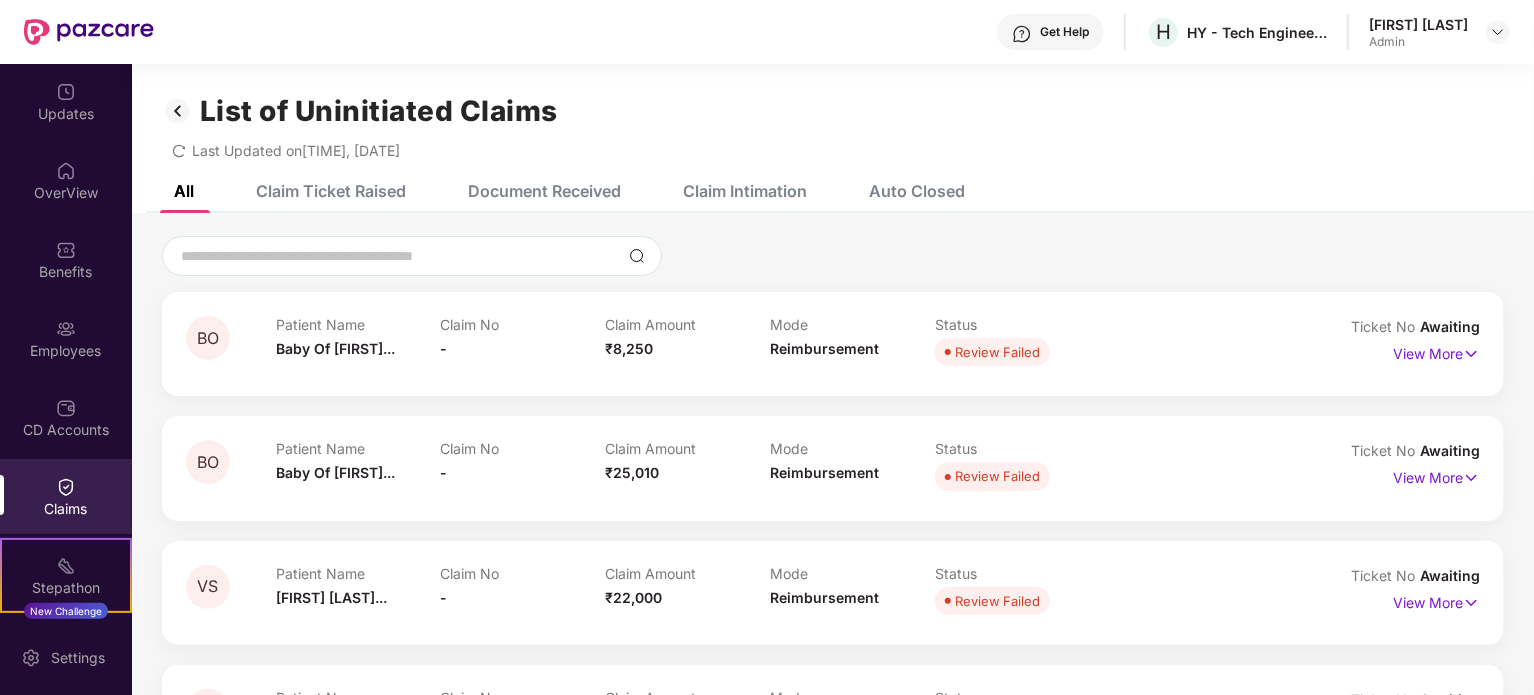 click on "Claims" at bounding box center [66, 496] 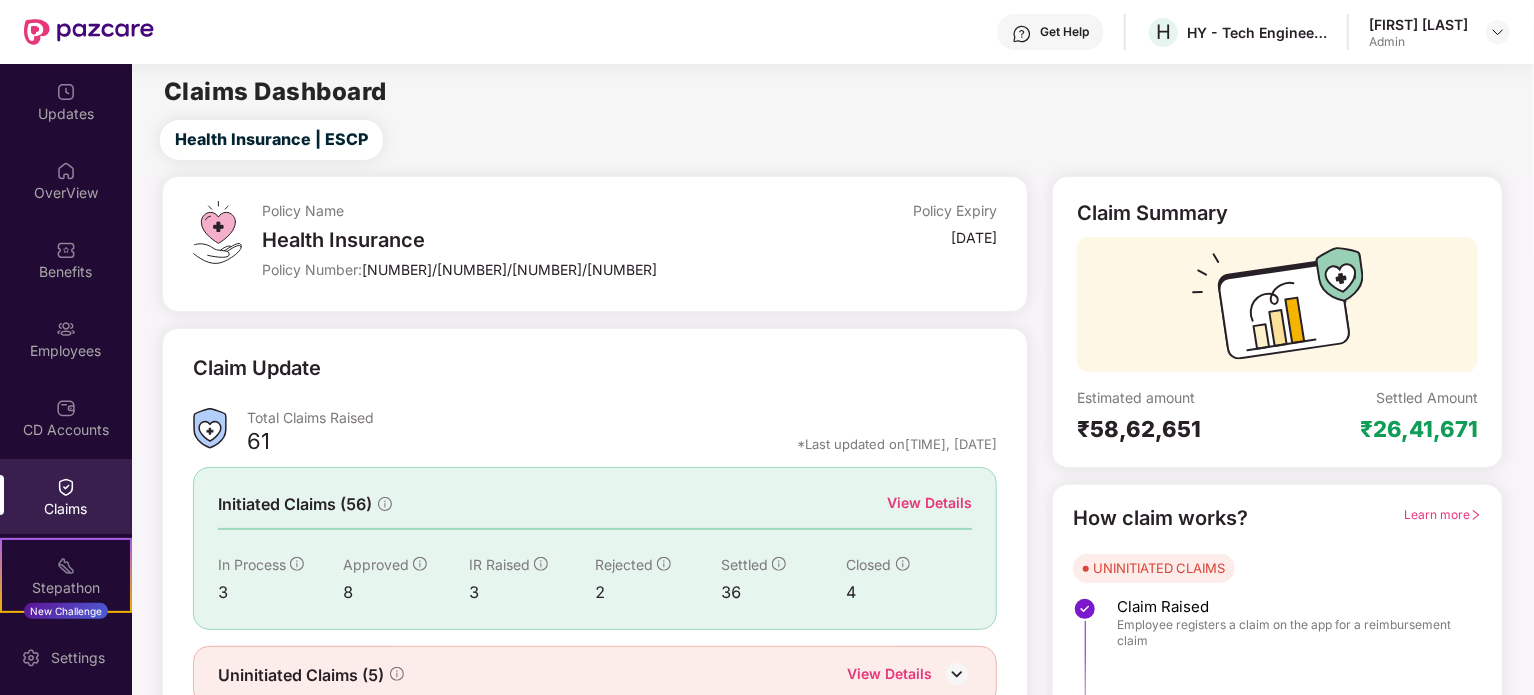 scroll, scrollTop: 87, scrollLeft: 0, axis: vertical 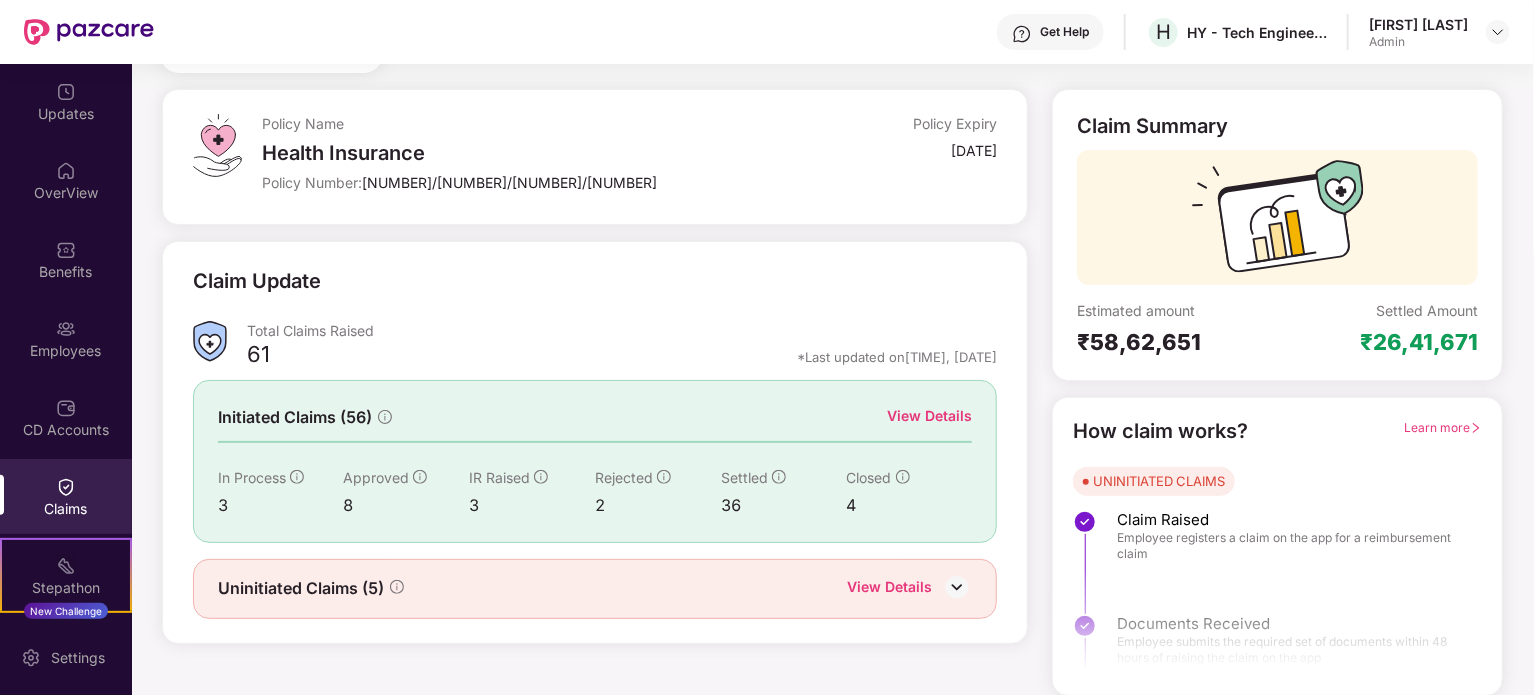 click on "View Details" at bounding box center [929, 416] 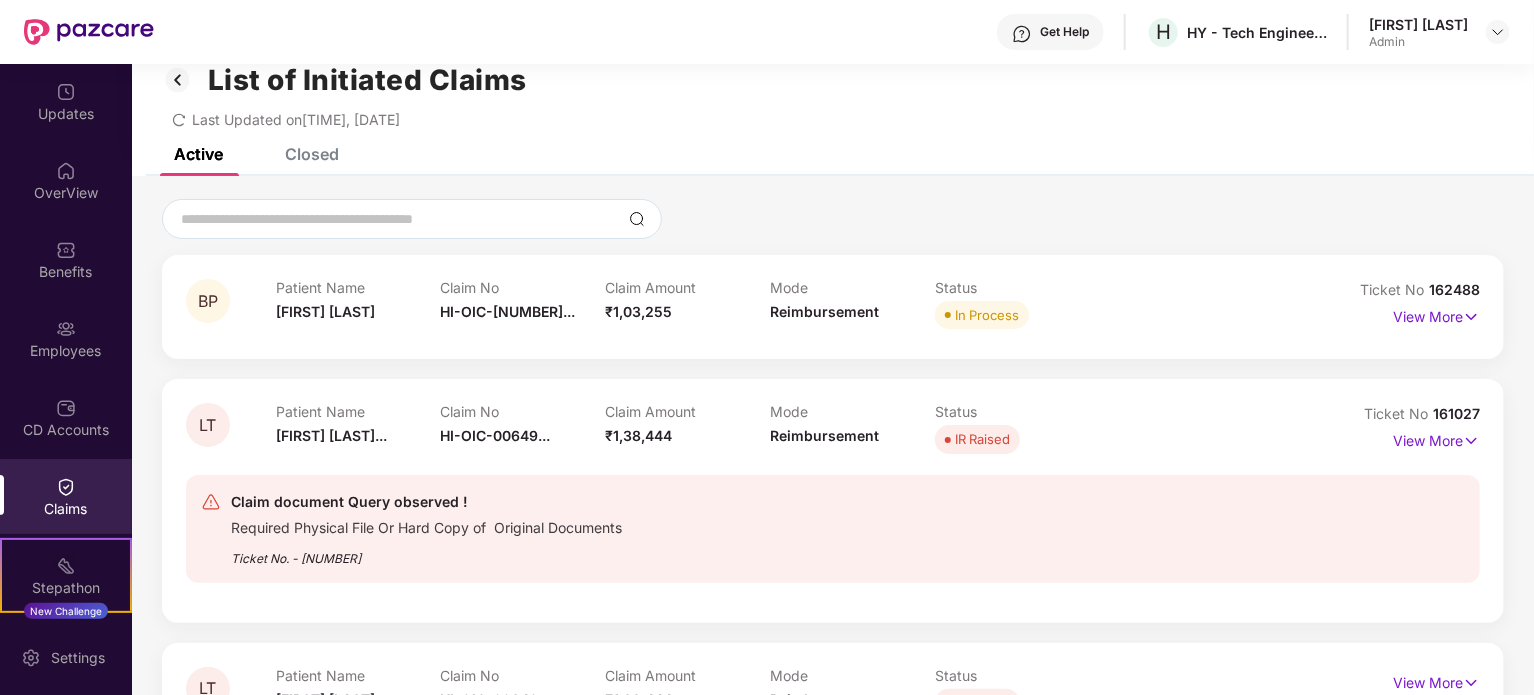 scroll, scrollTop: 0, scrollLeft: 0, axis: both 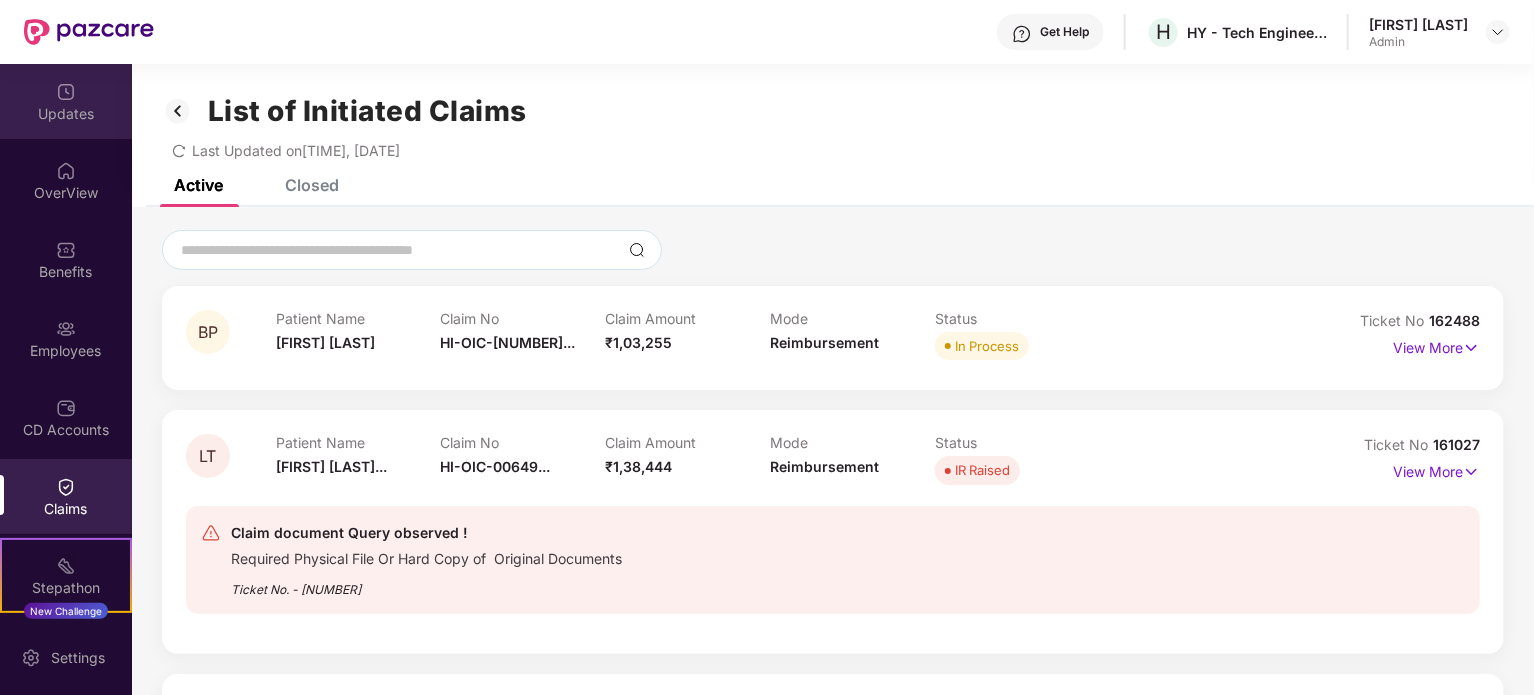 click at bounding box center (66, 92) 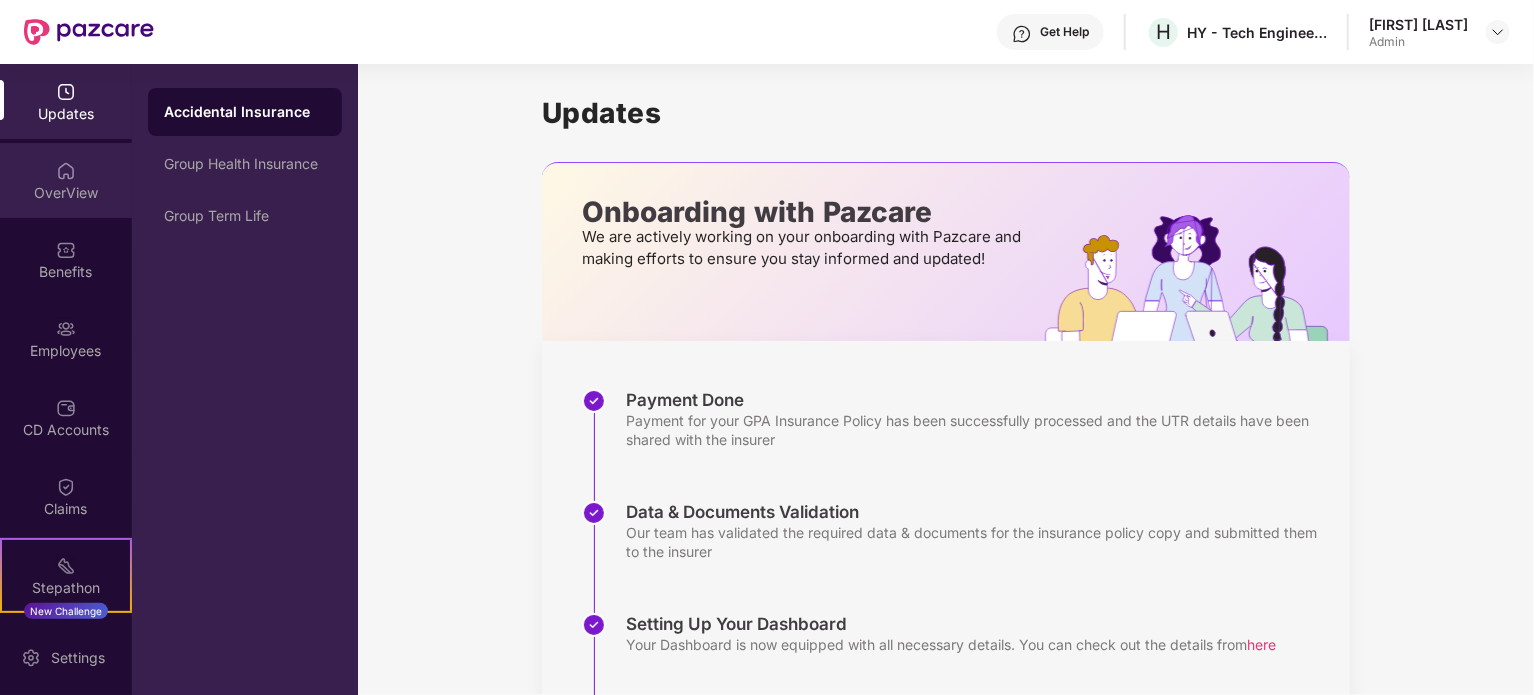 click at bounding box center [66, 171] 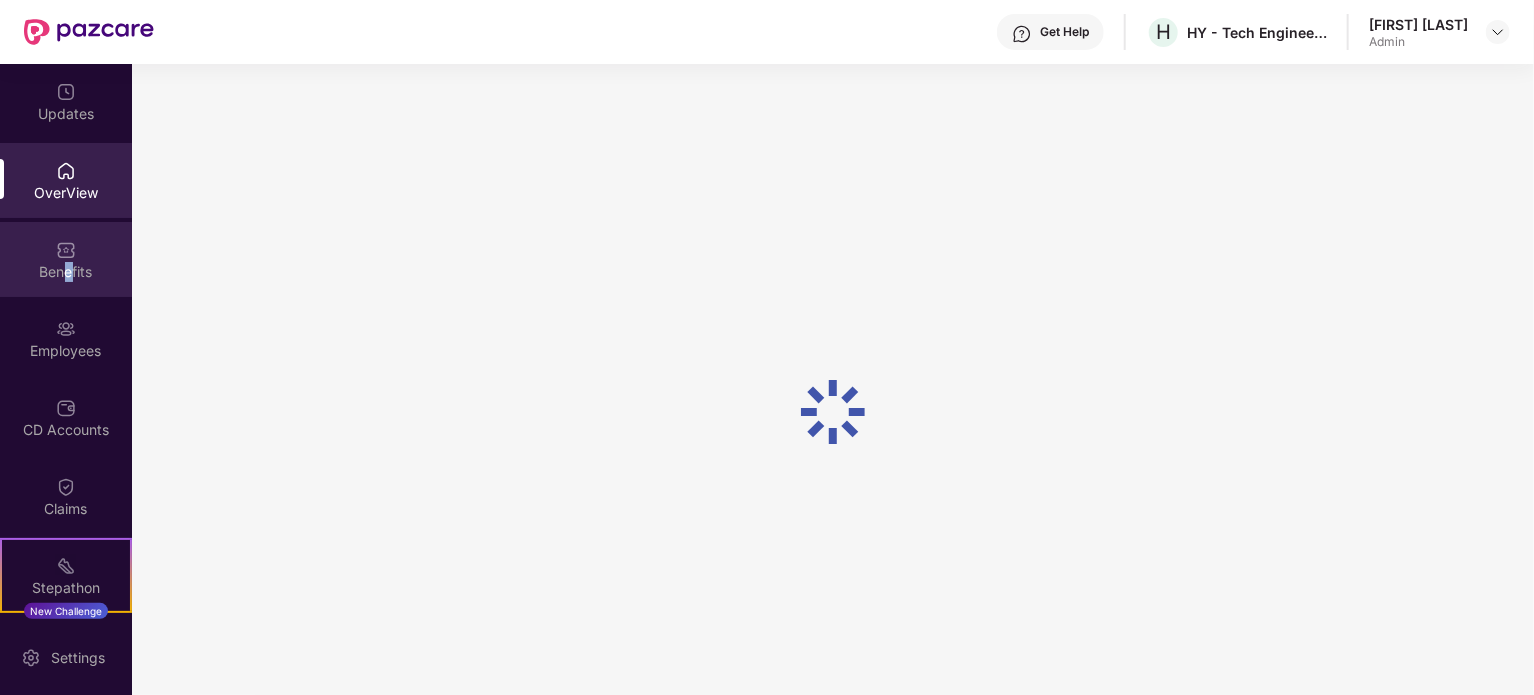 click on "Benefits" at bounding box center [66, 272] 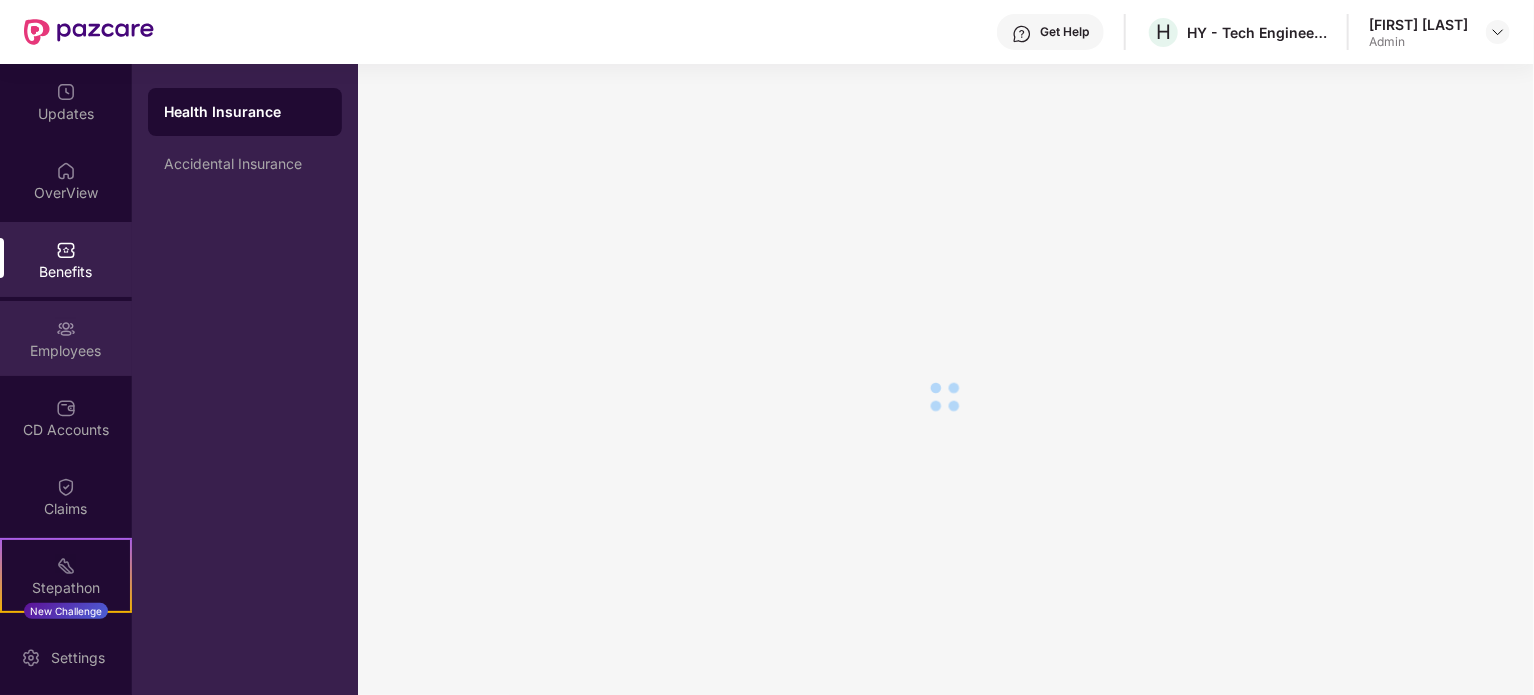 click on "Employees" at bounding box center (66, 351) 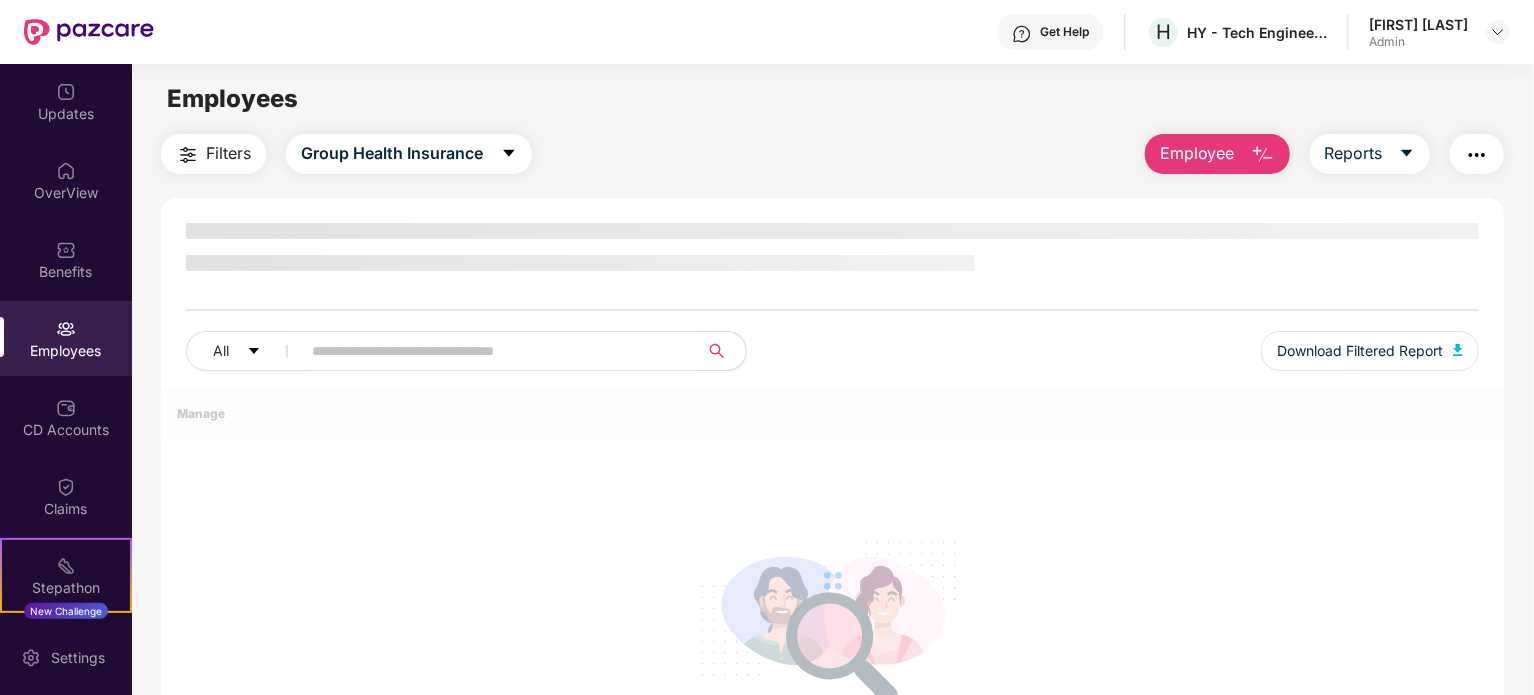 click on "Claims" at bounding box center (66, 496) 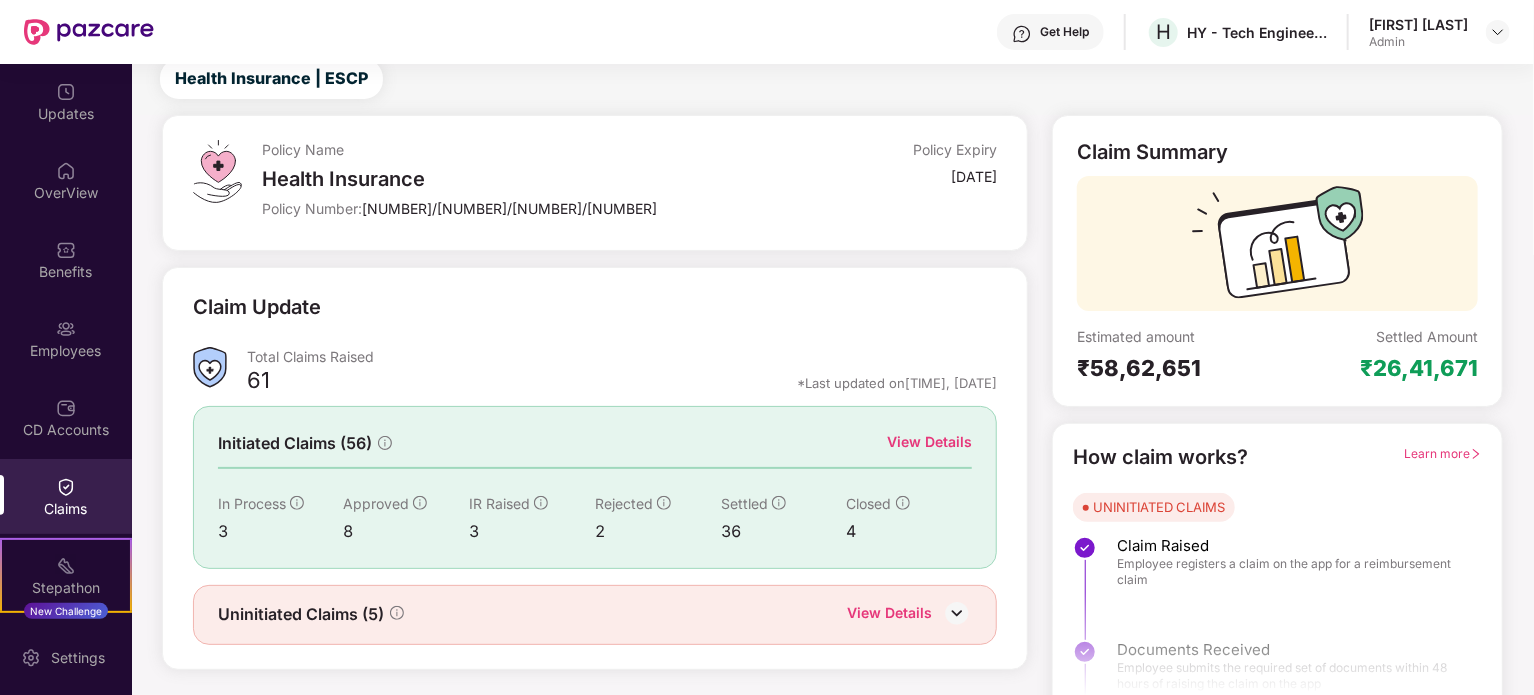 scroll, scrollTop: 87, scrollLeft: 0, axis: vertical 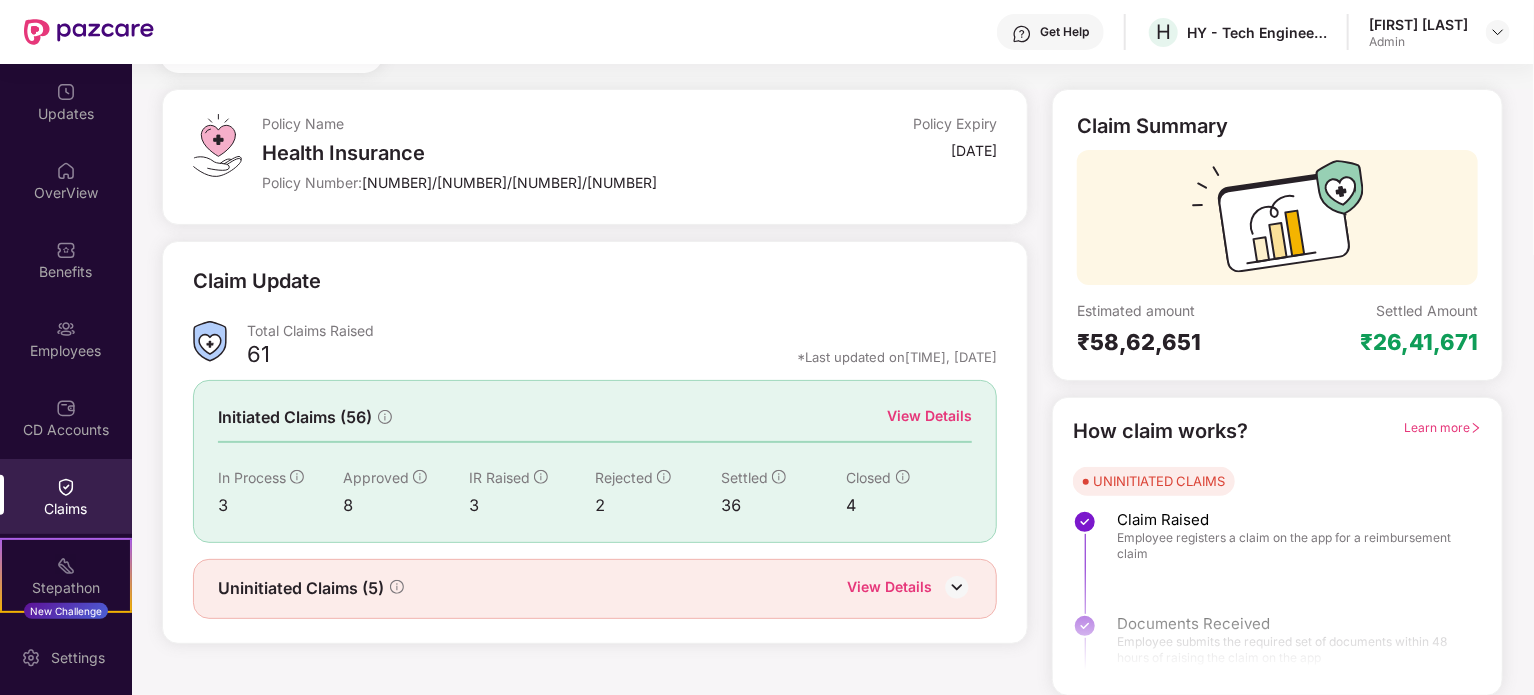 click on "View Details" at bounding box center [929, 416] 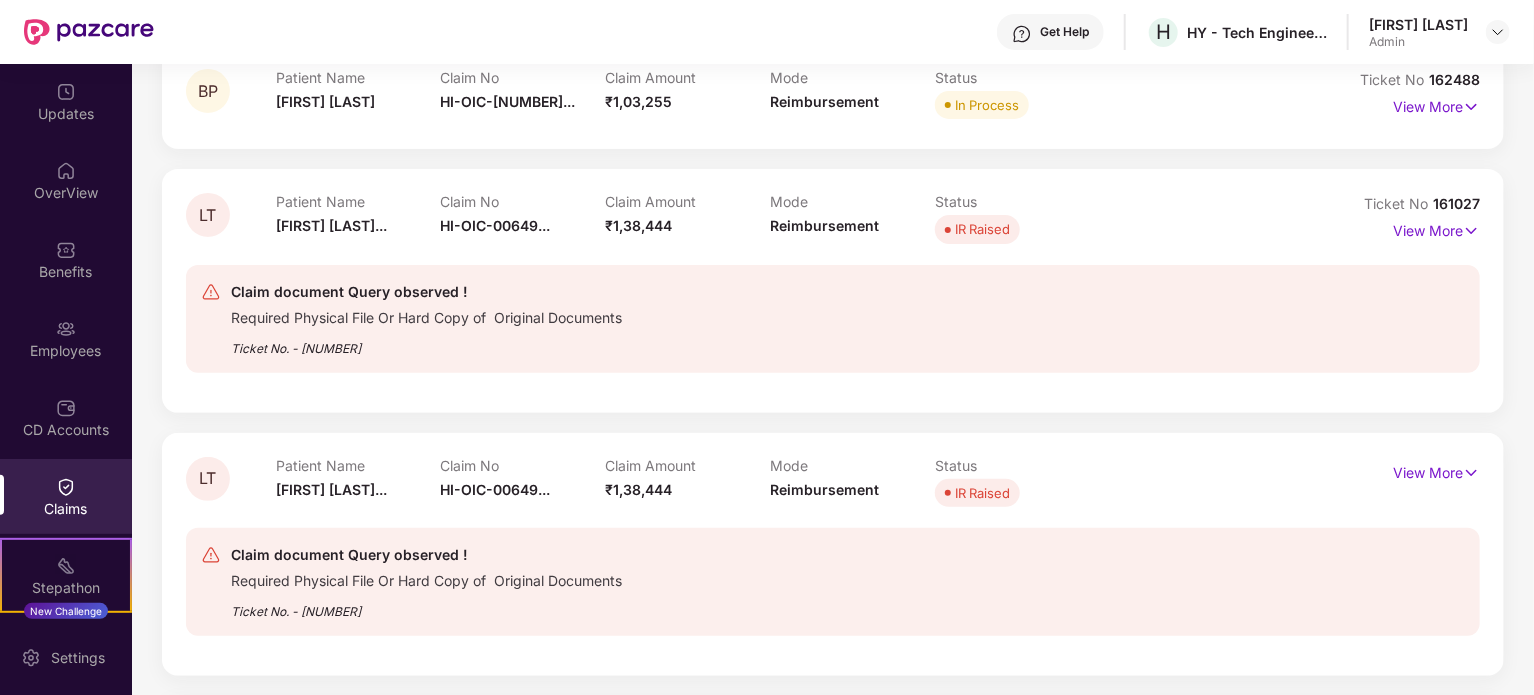 scroll, scrollTop: 0, scrollLeft: 0, axis: both 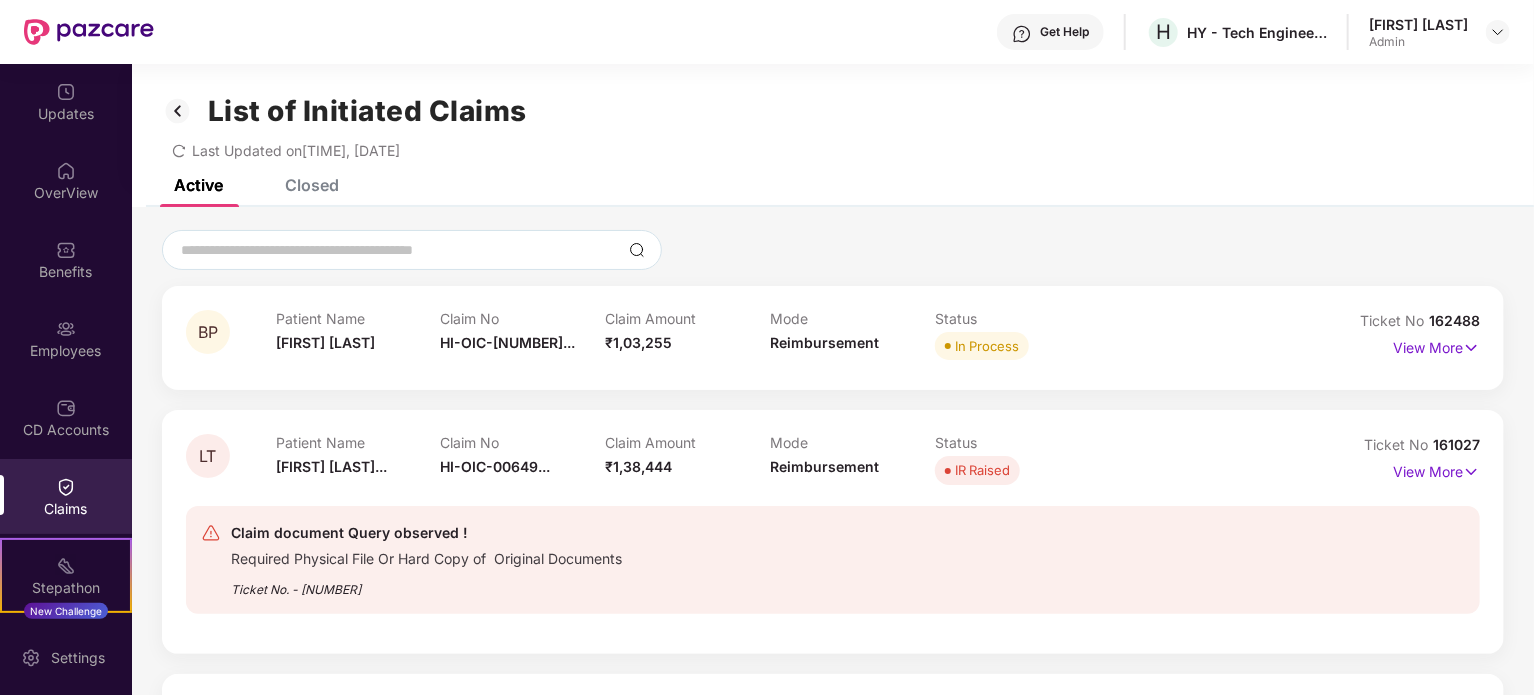 click on "List of Initiated Claims Last Updated on  [TIME], [DATE]" at bounding box center [833, 121] 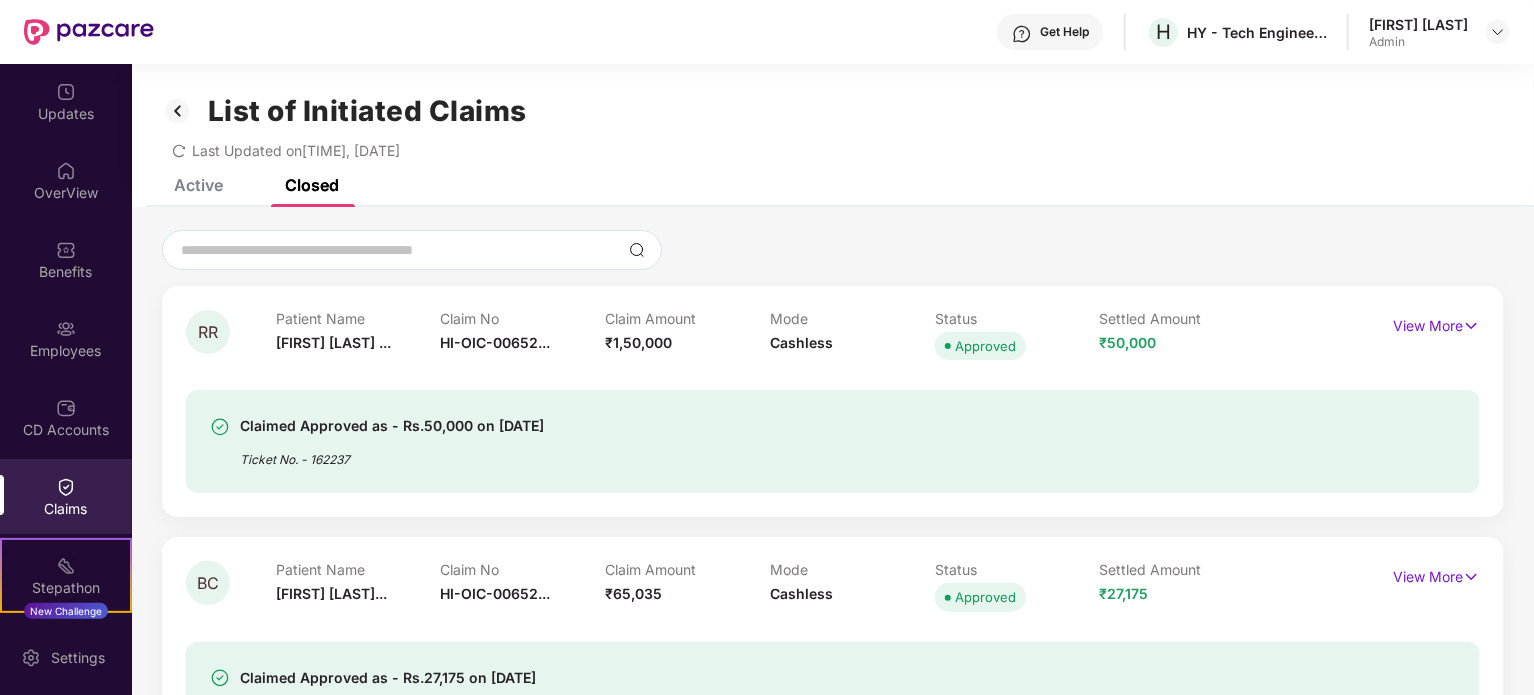 click on "Active" at bounding box center (198, 185) 